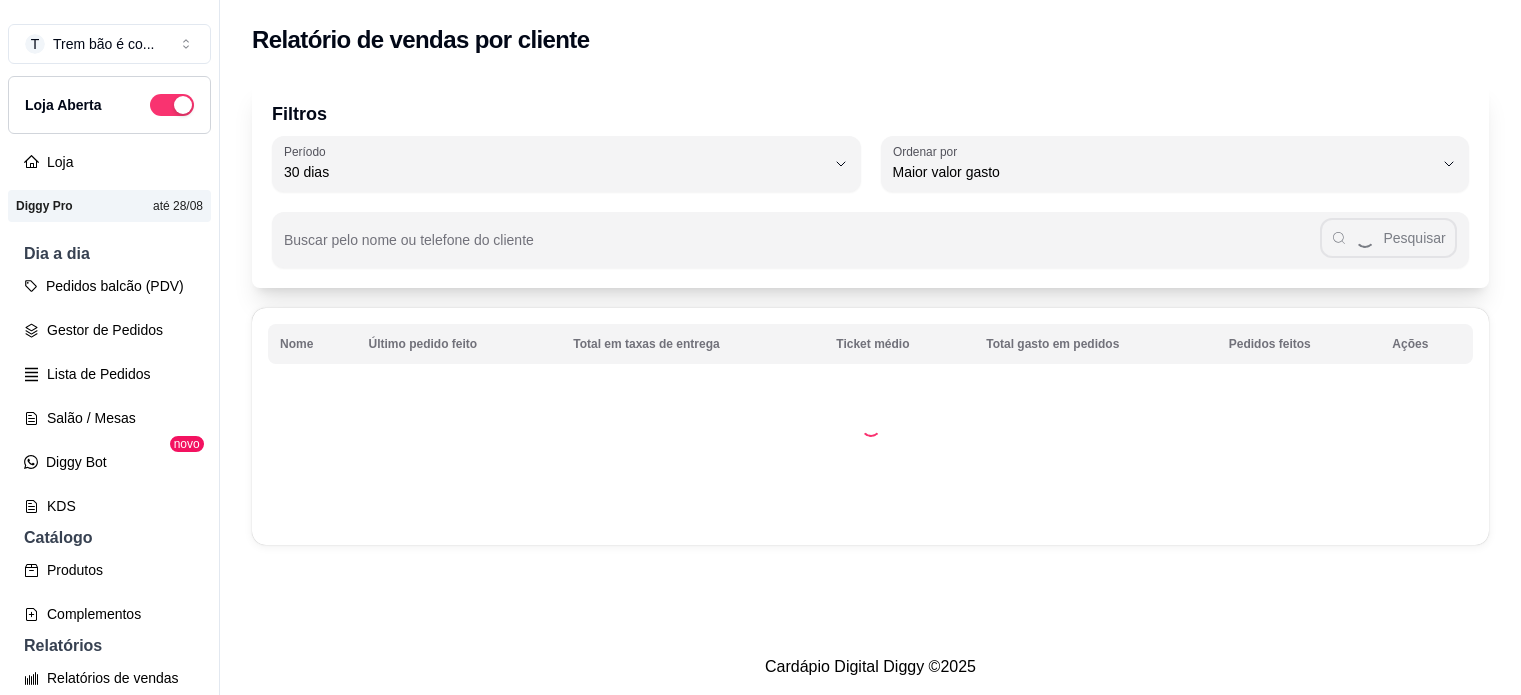 select on "30" 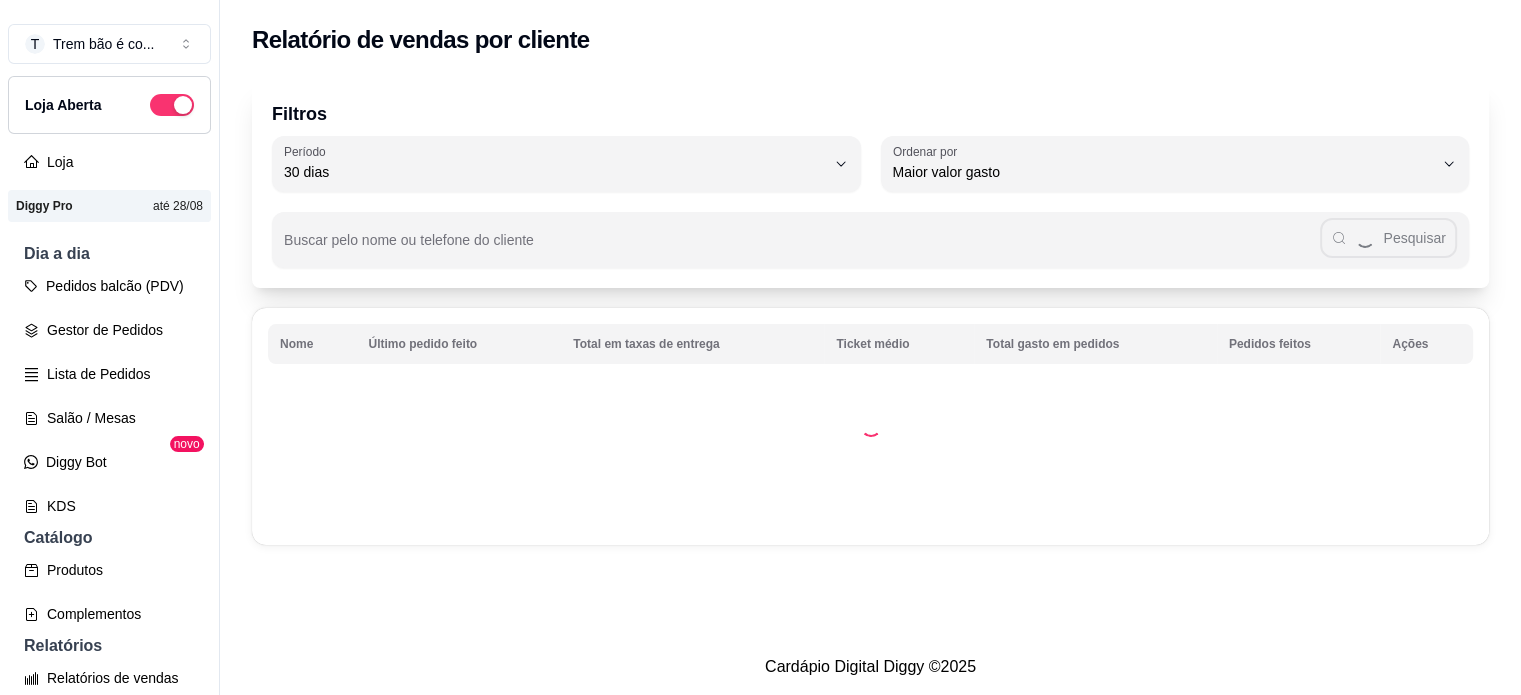 scroll, scrollTop: 150, scrollLeft: 0, axis: vertical 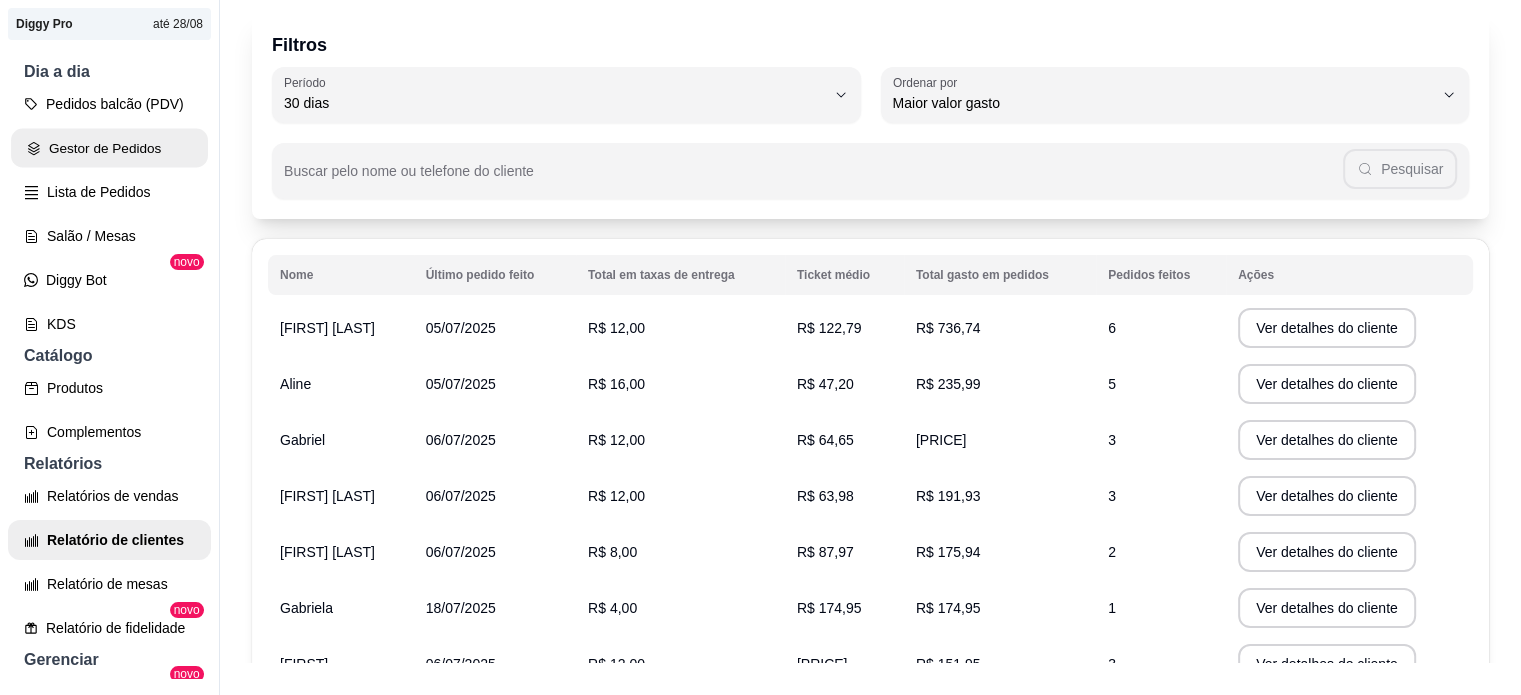 click on "Gestor de Pedidos" at bounding box center [109, 148] 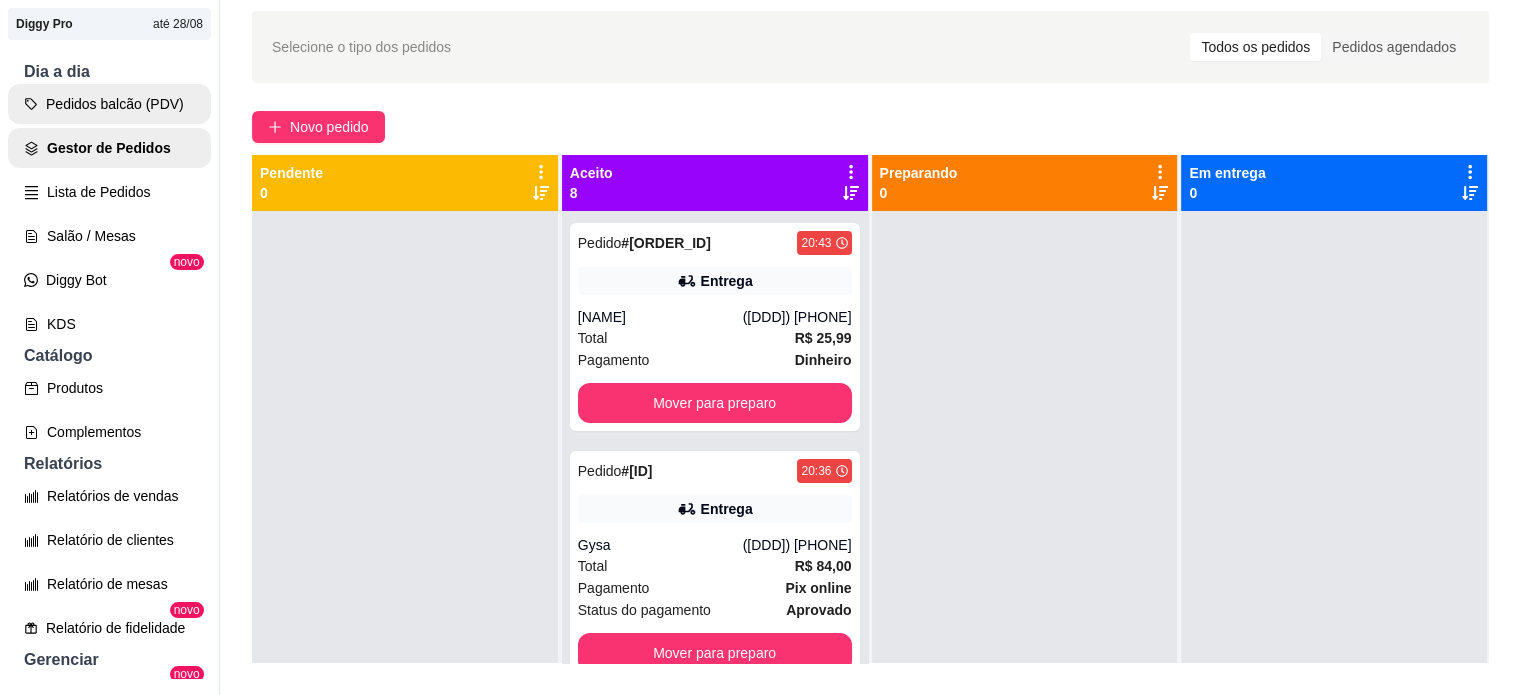 scroll, scrollTop: 0, scrollLeft: 0, axis: both 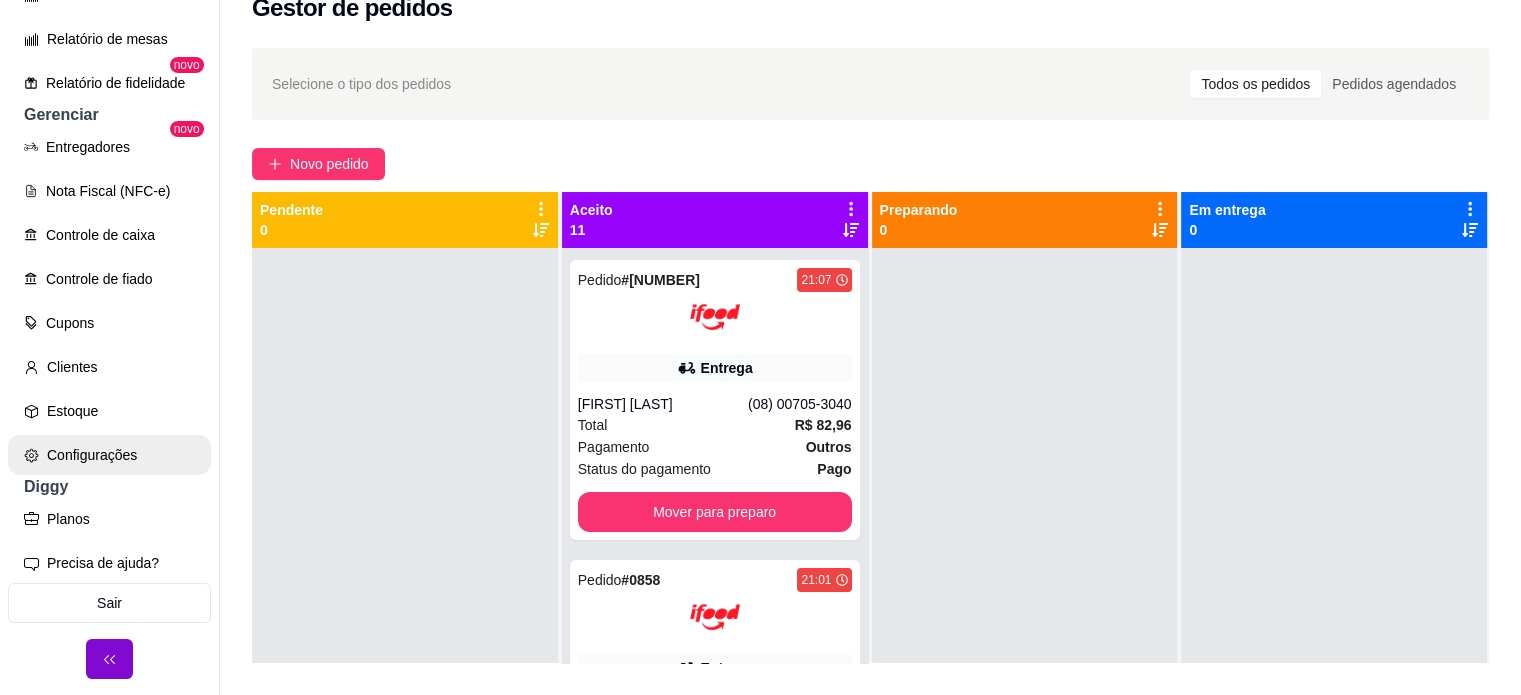 click on "Configurações" at bounding box center [109, 455] 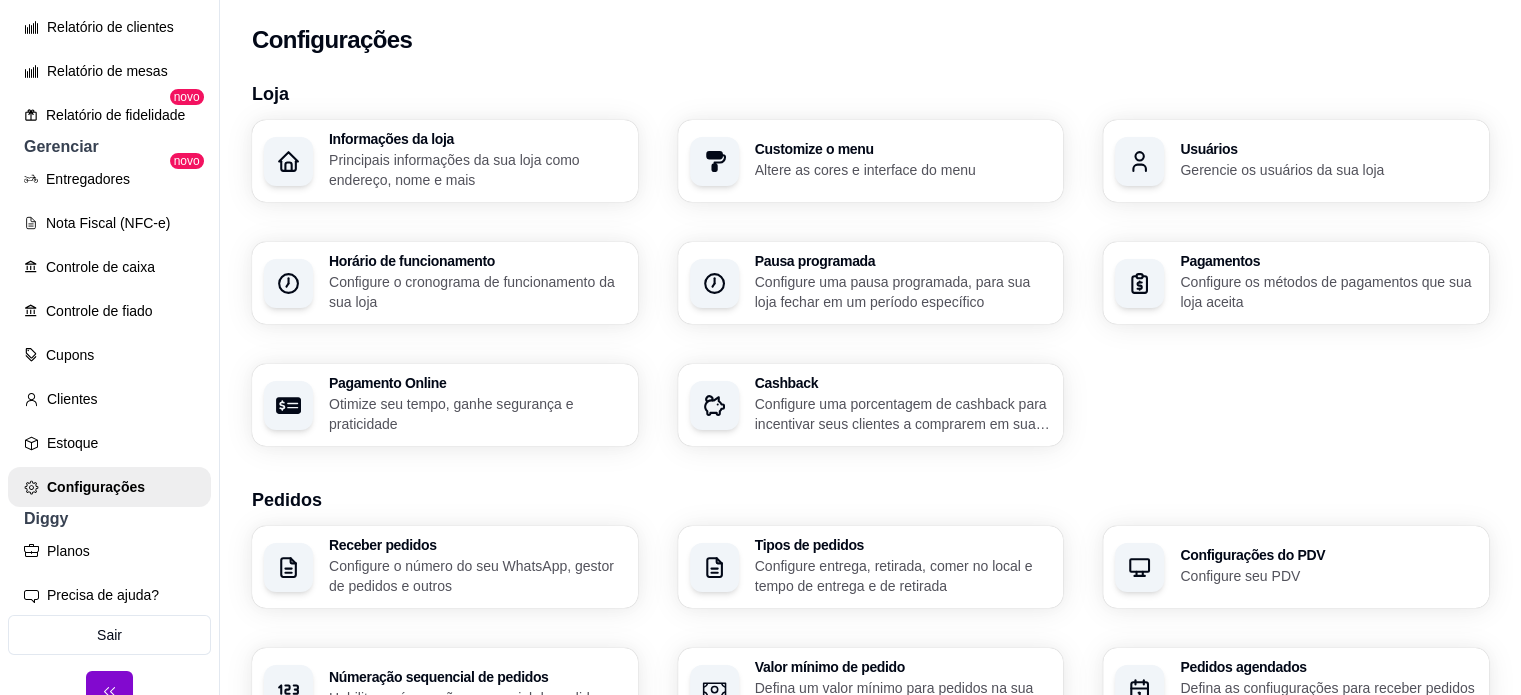 scroll, scrollTop: 720, scrollLeft: 0, axis: vertical 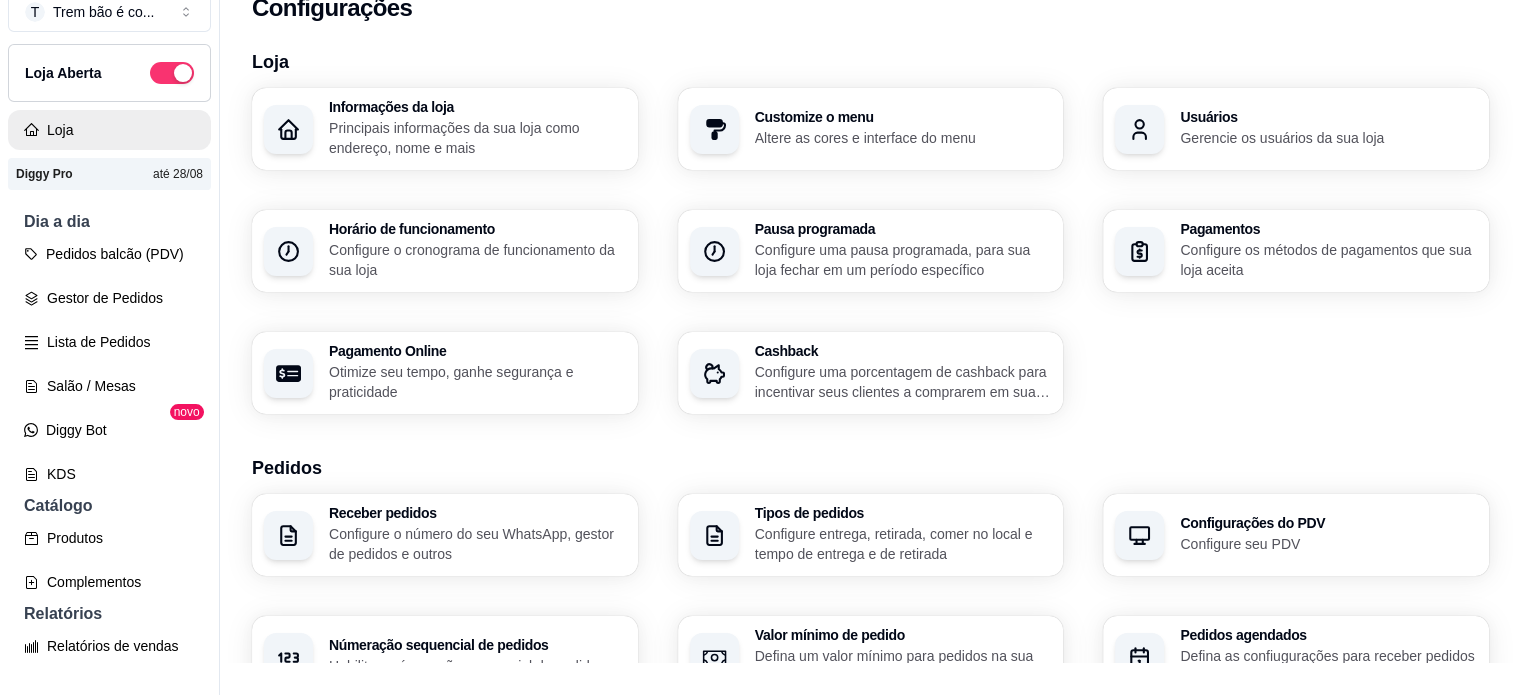 click on "Loja" at bounding box center [109, 130] 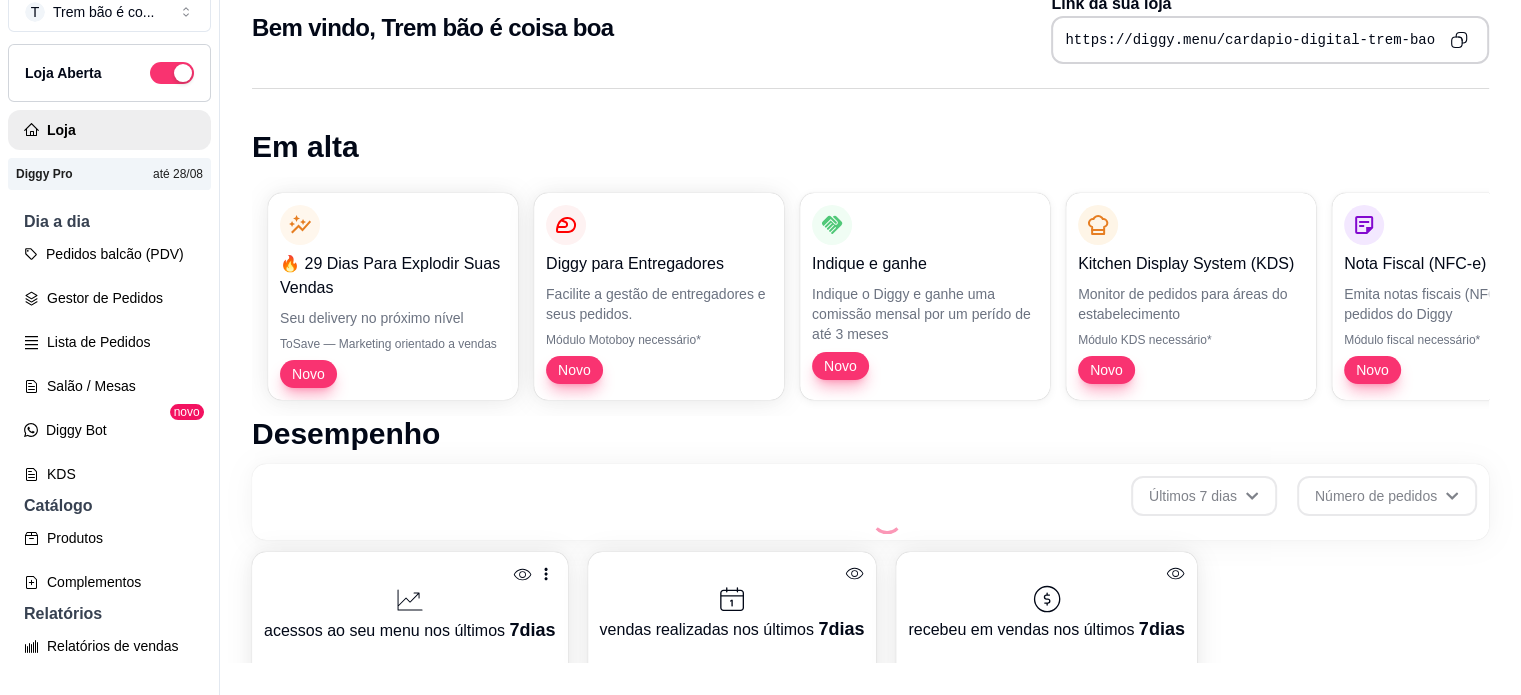 scroll, scrollTop: 0, scrollLeft: 0, axis: both 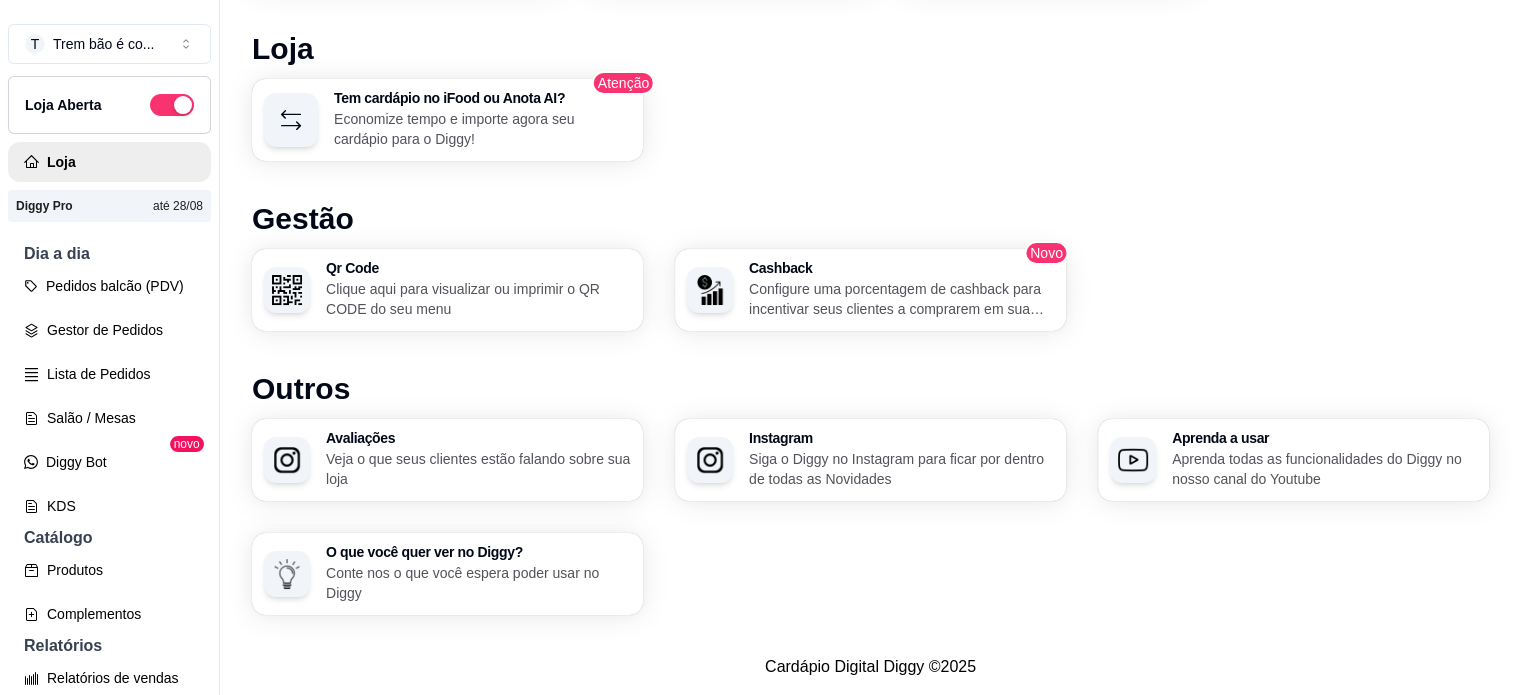 click on "Qr Code Clique aqui para visualizar ou imprimir o QR CODE do seu menu" at bounding box center (478, 290) 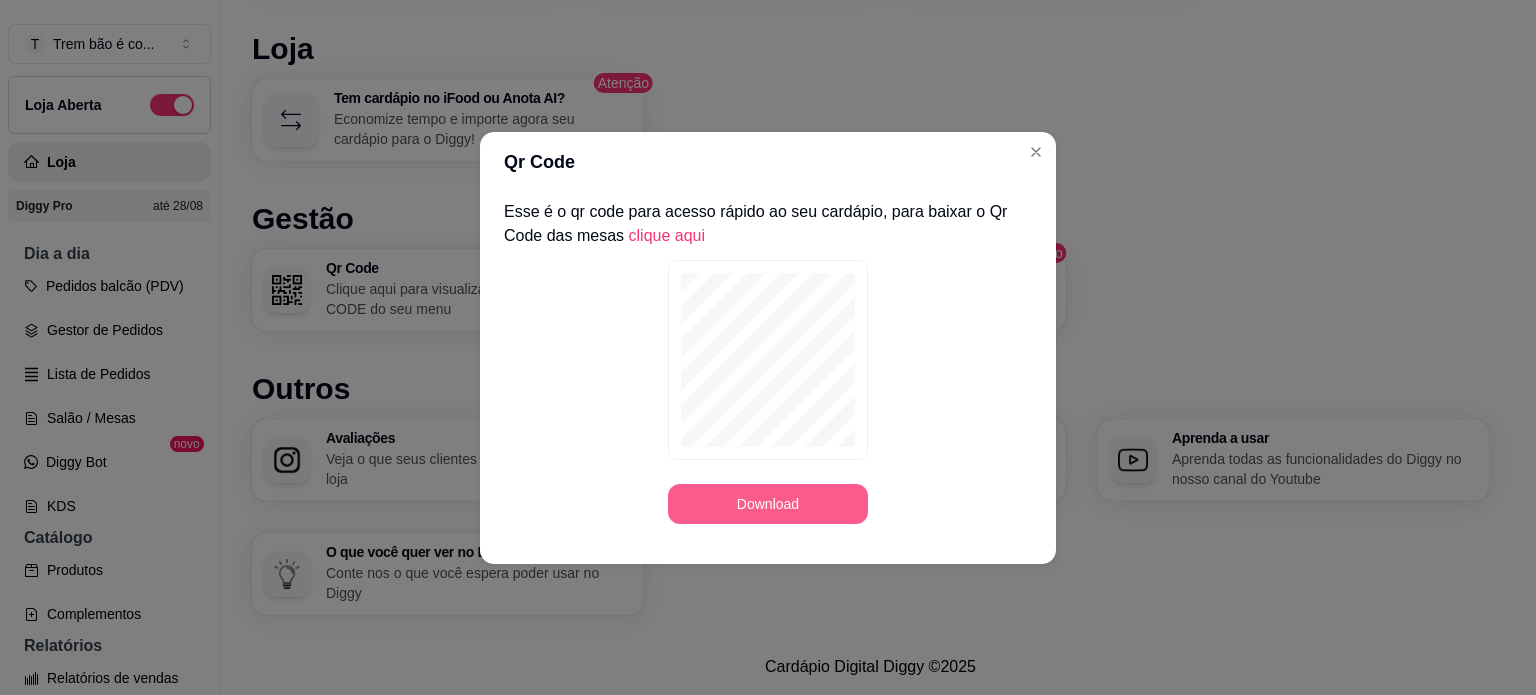 click on "Download" at bounding box center (768, 504) 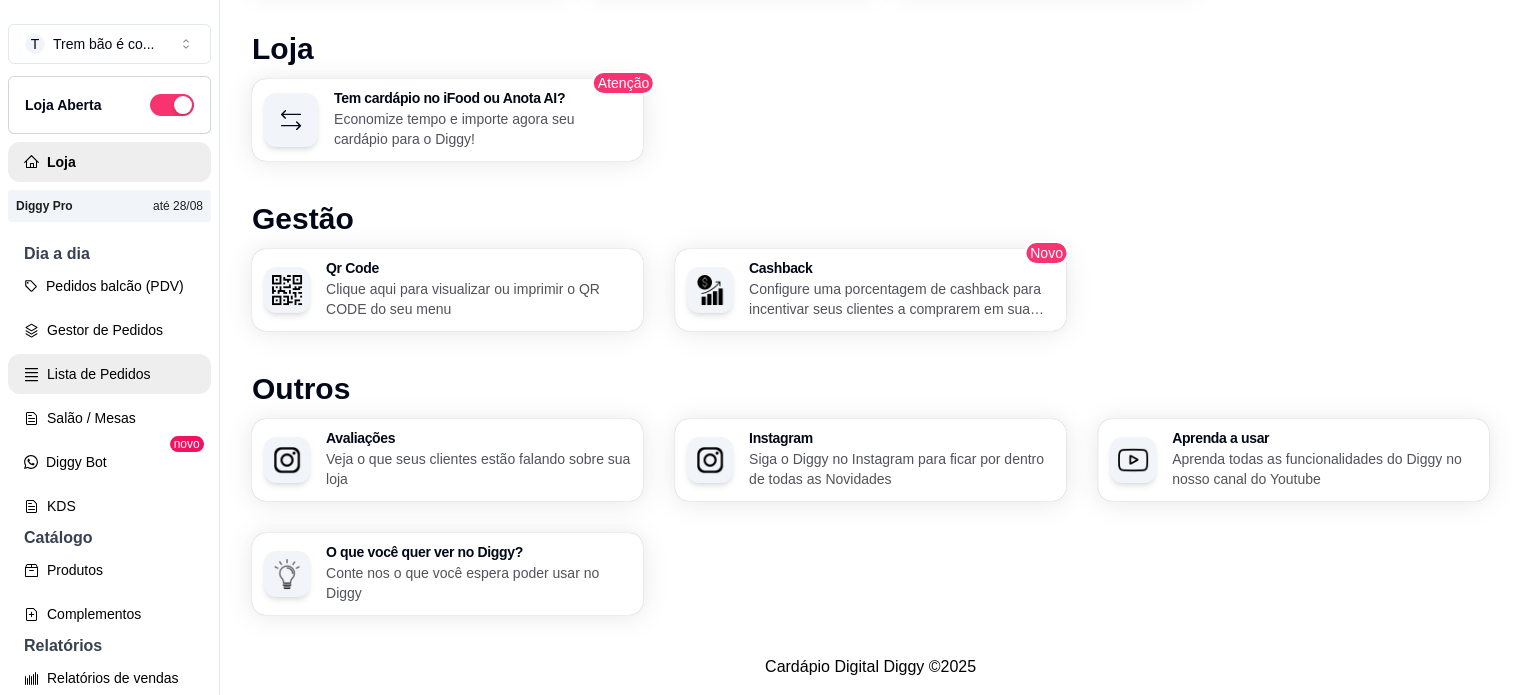 click on "Lista de Pedidos" at bounding box center [109, 374] 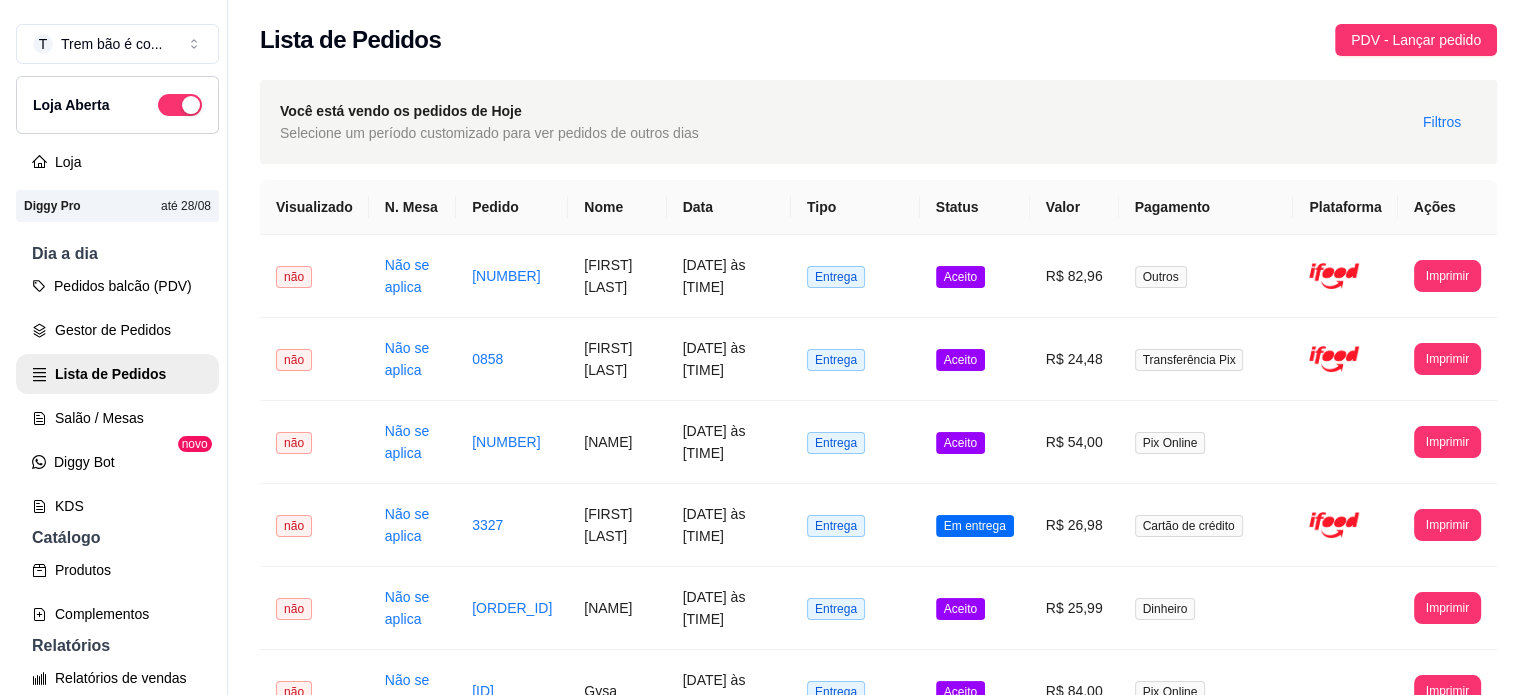 scroll, scrollTop: 183, scrollLeft: 0, axis: vertical 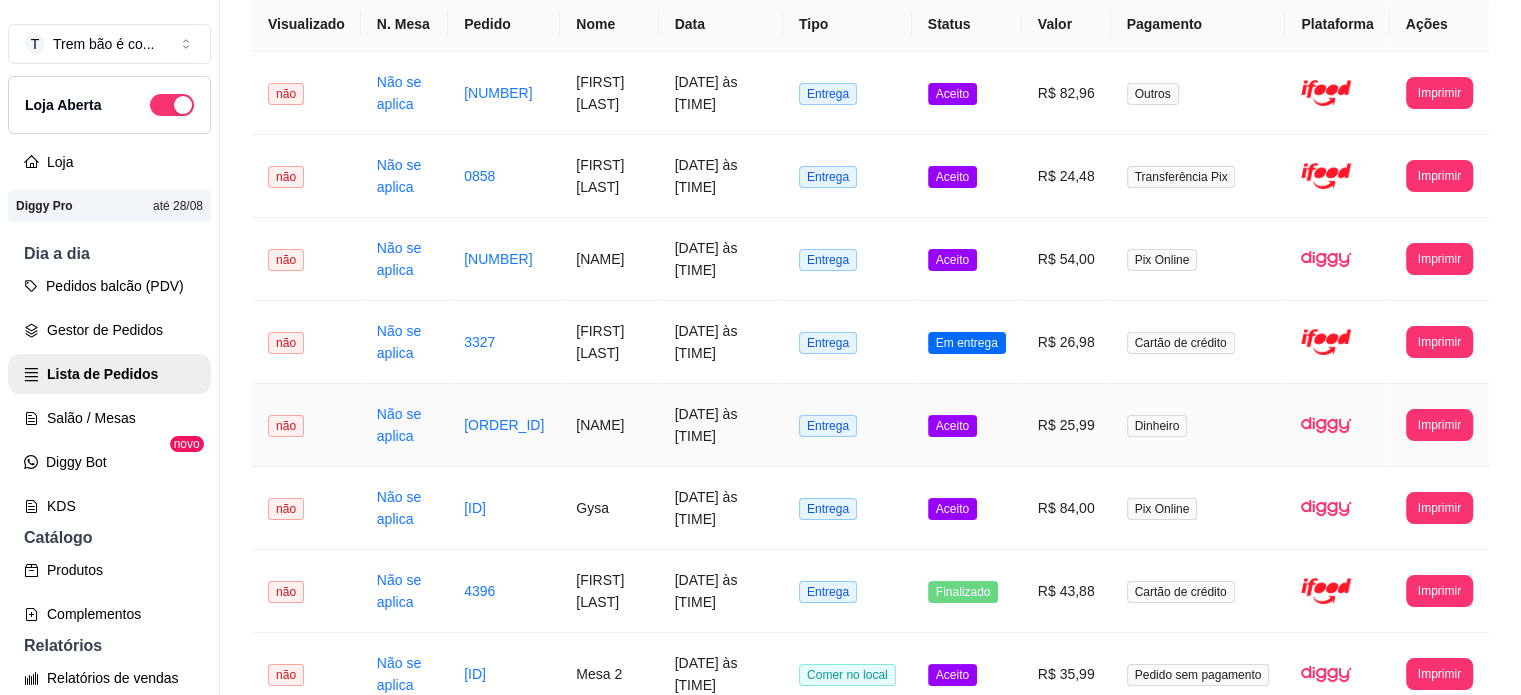click on "[ORDER_ID]" at bounding box center (504, 425) 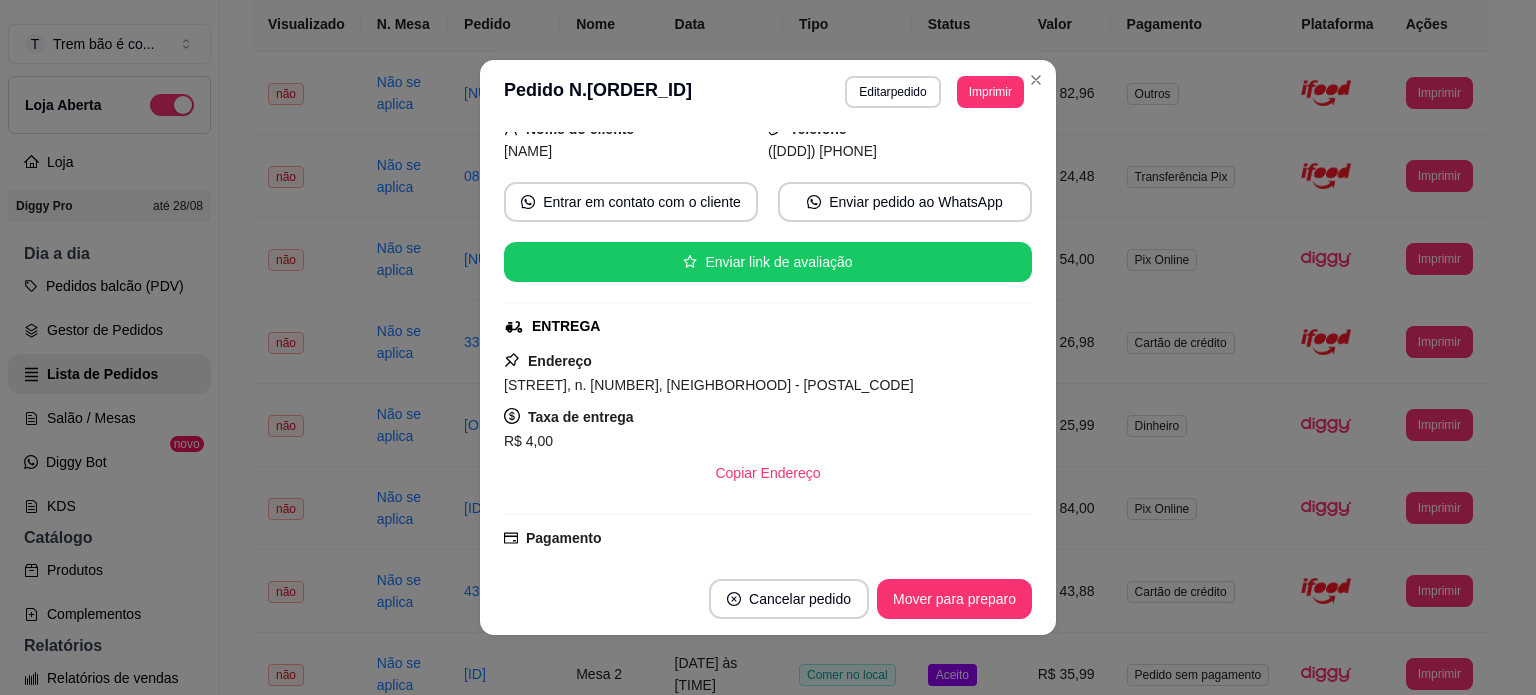scroll, scrollTop: 0, scrollLeft: 0, axis: both 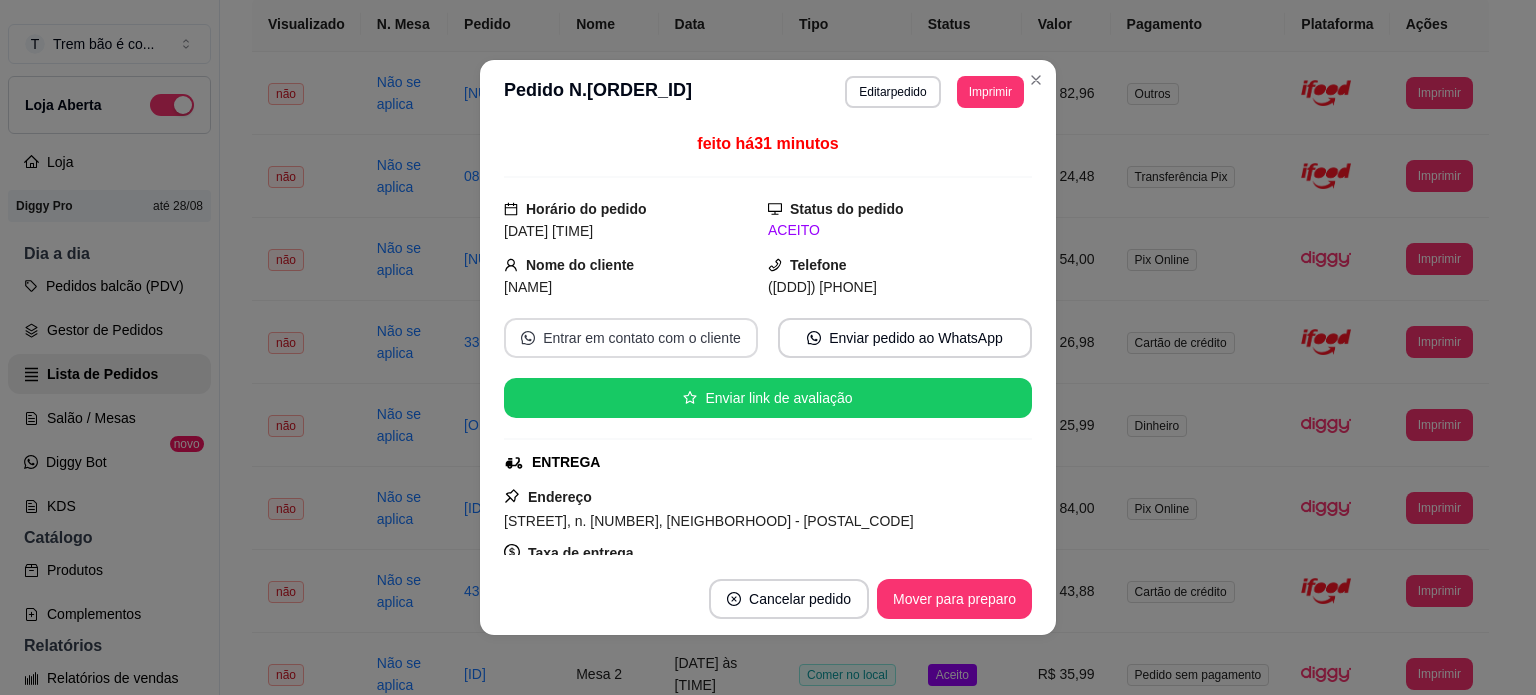 click on "Entrar em contato com o cliente" at bounding box center [631, 338] 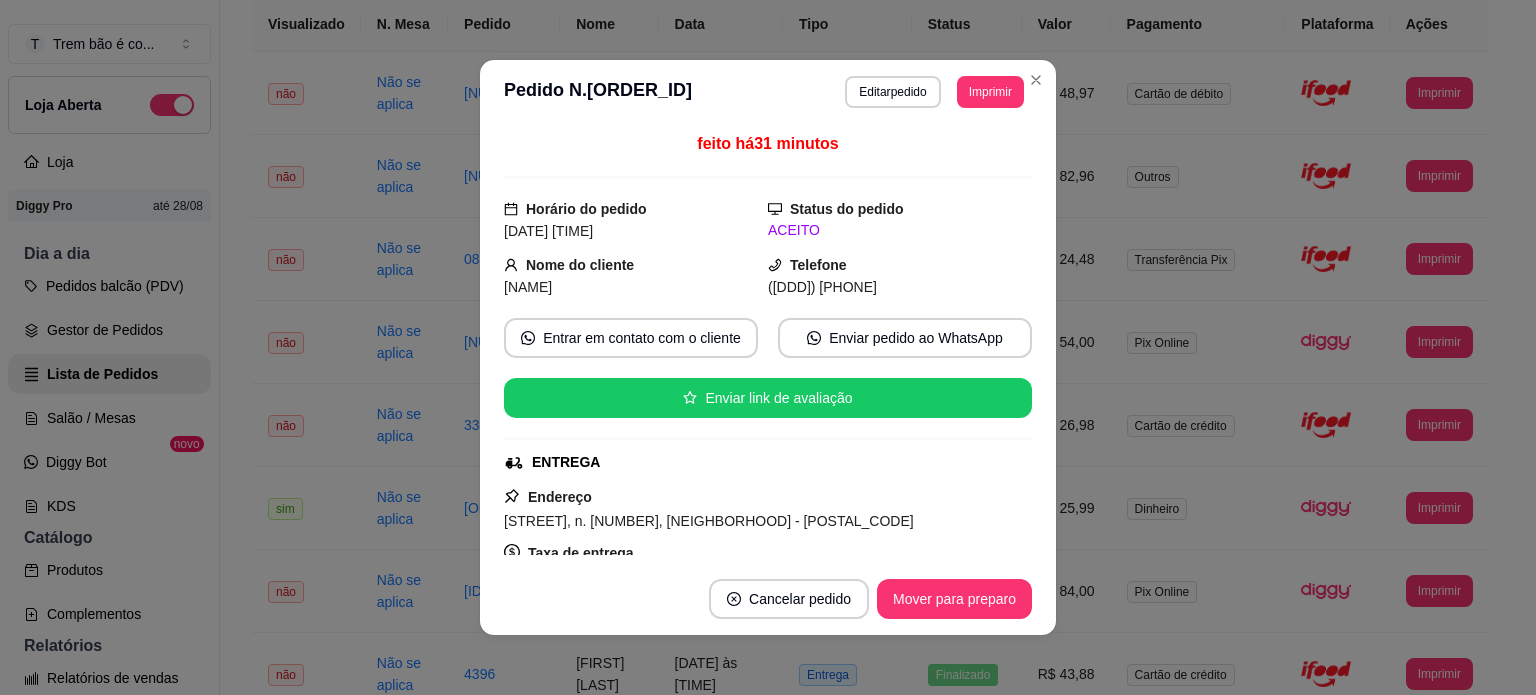 scroll, scrollTop: 266, scrollLeft: 0, axis: vertical 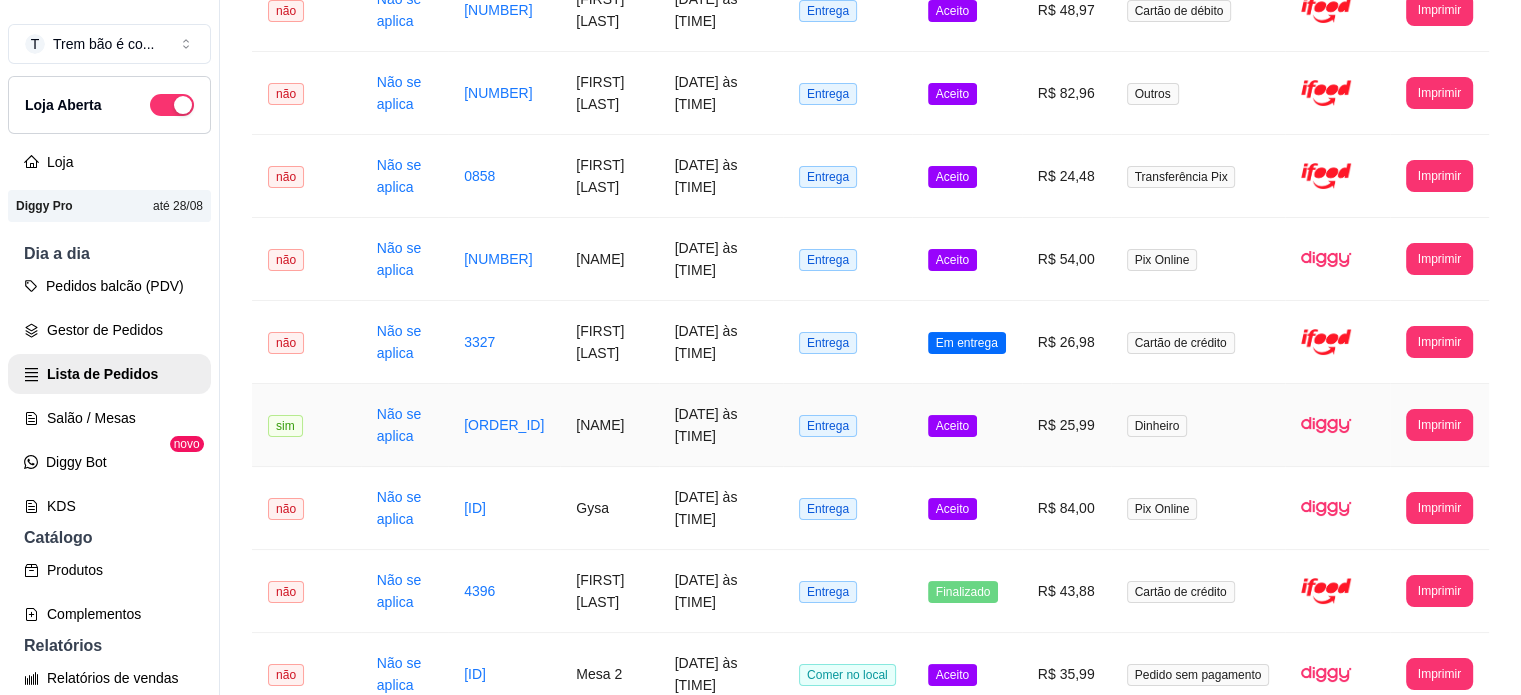 click on "[NAME]" at bounding box center [609, 425] 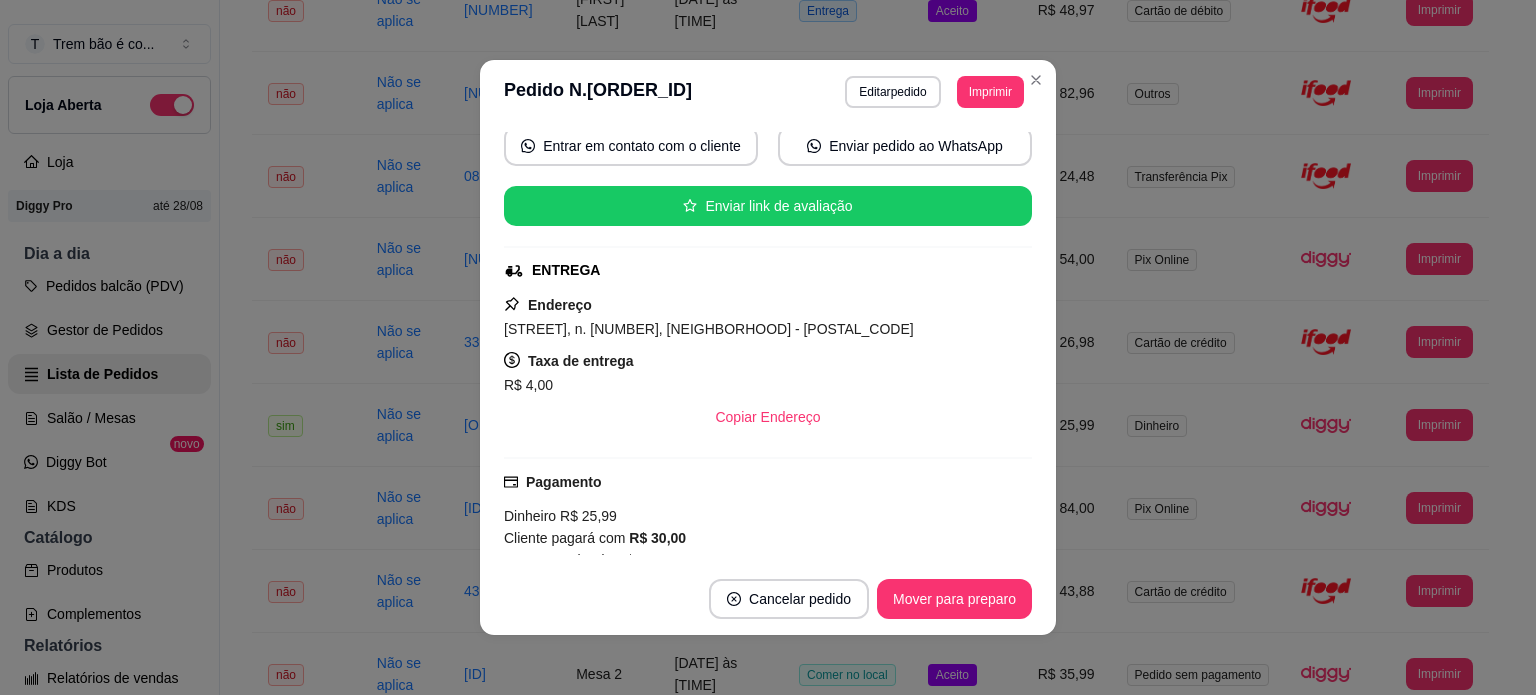 scroll, scrollTop: 395, scrollLeft: 0, axis: vertical 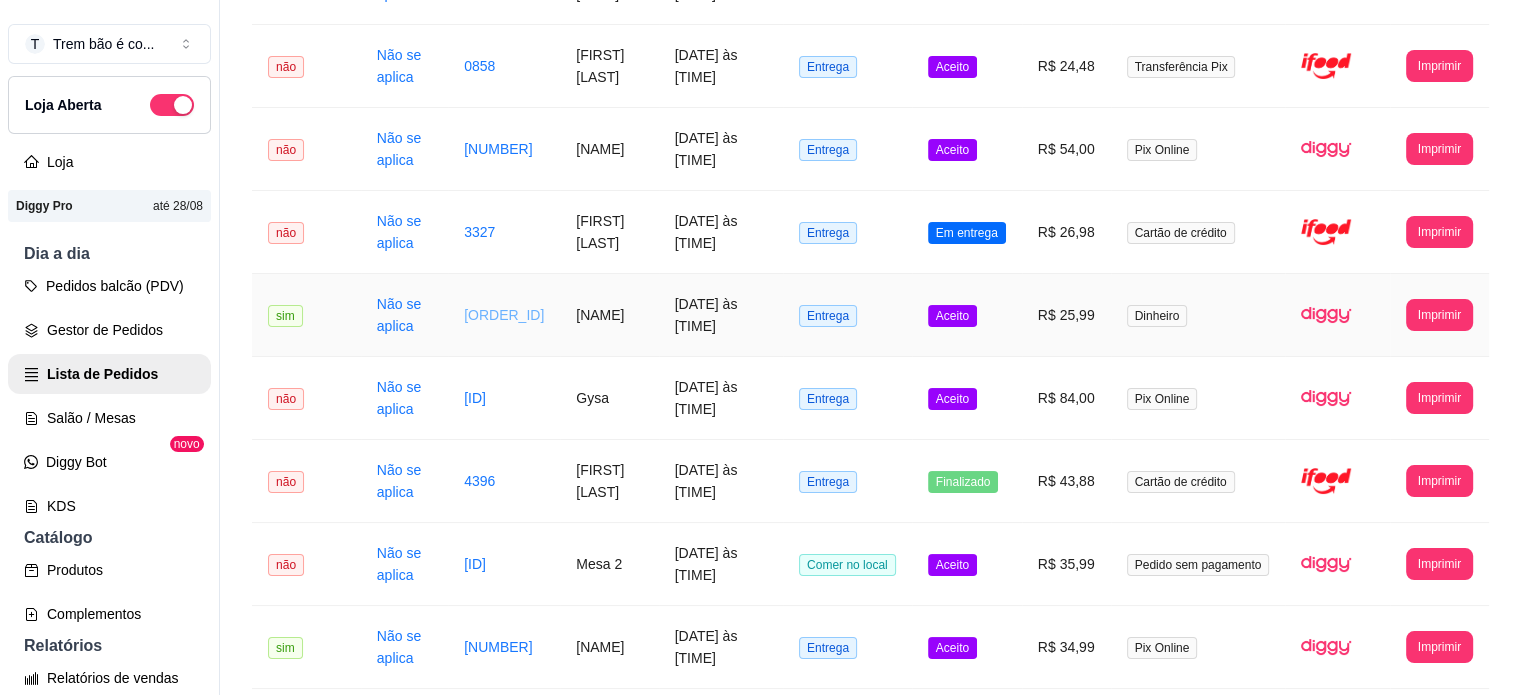 click on "[ORDER_ID]" at bounding box center (504, 315) 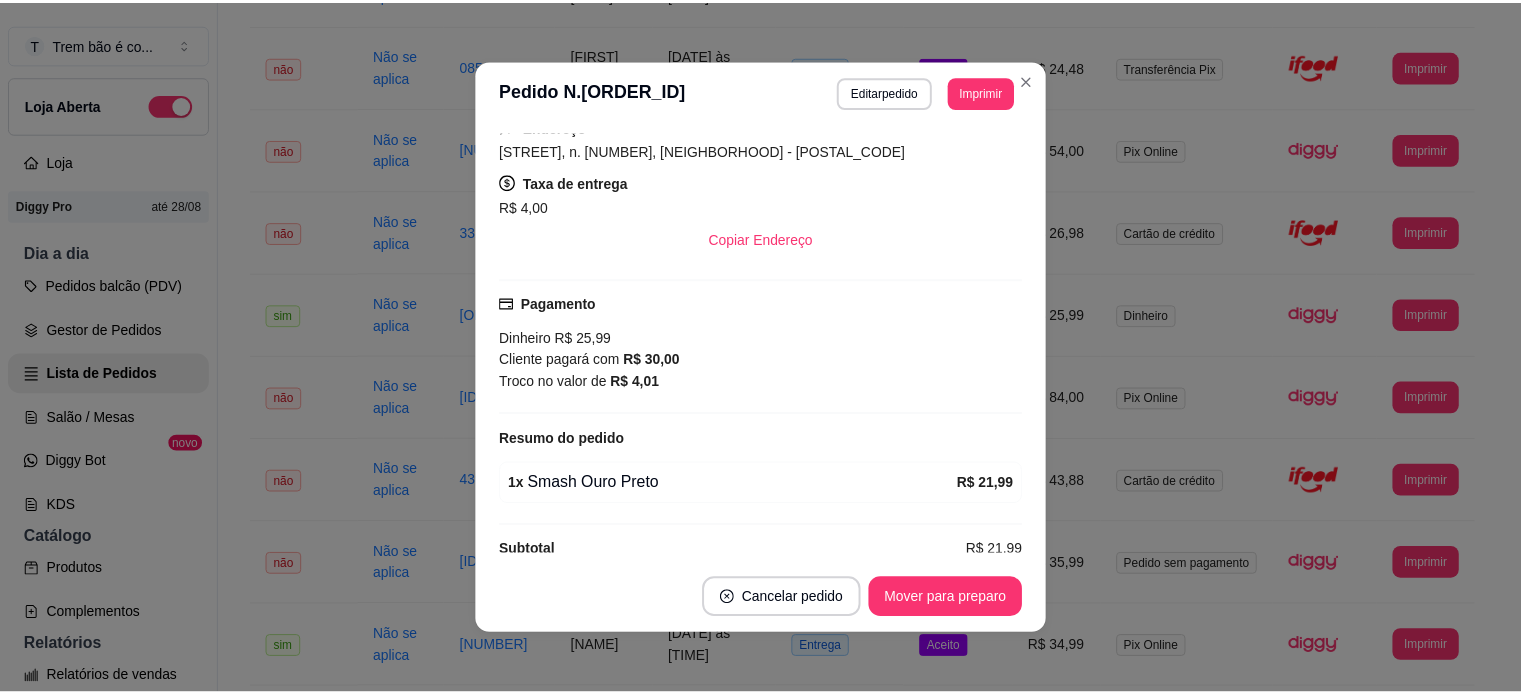 scroll, scrollTop: 395, scrollLeft: 0, axis: vertical 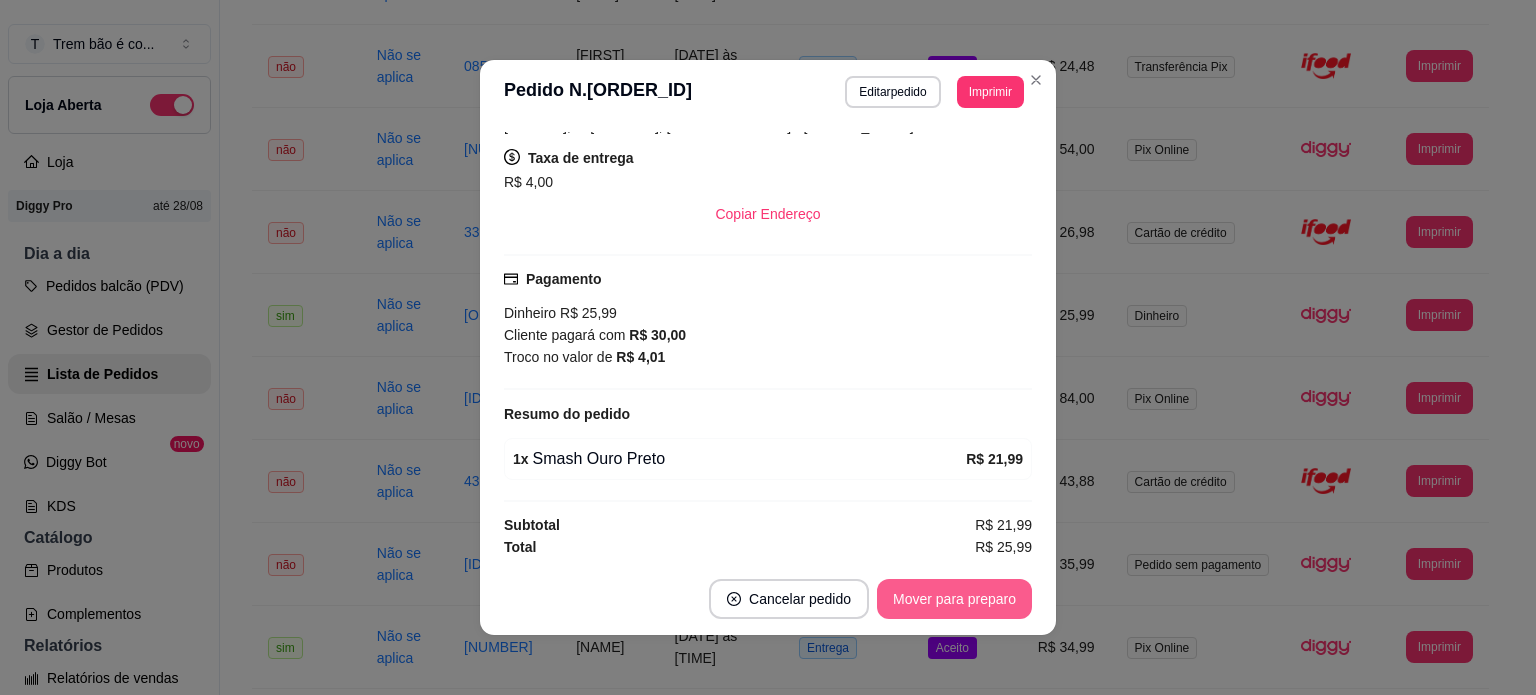 click on "Mover para preparo" at bounding box center [954, 599] 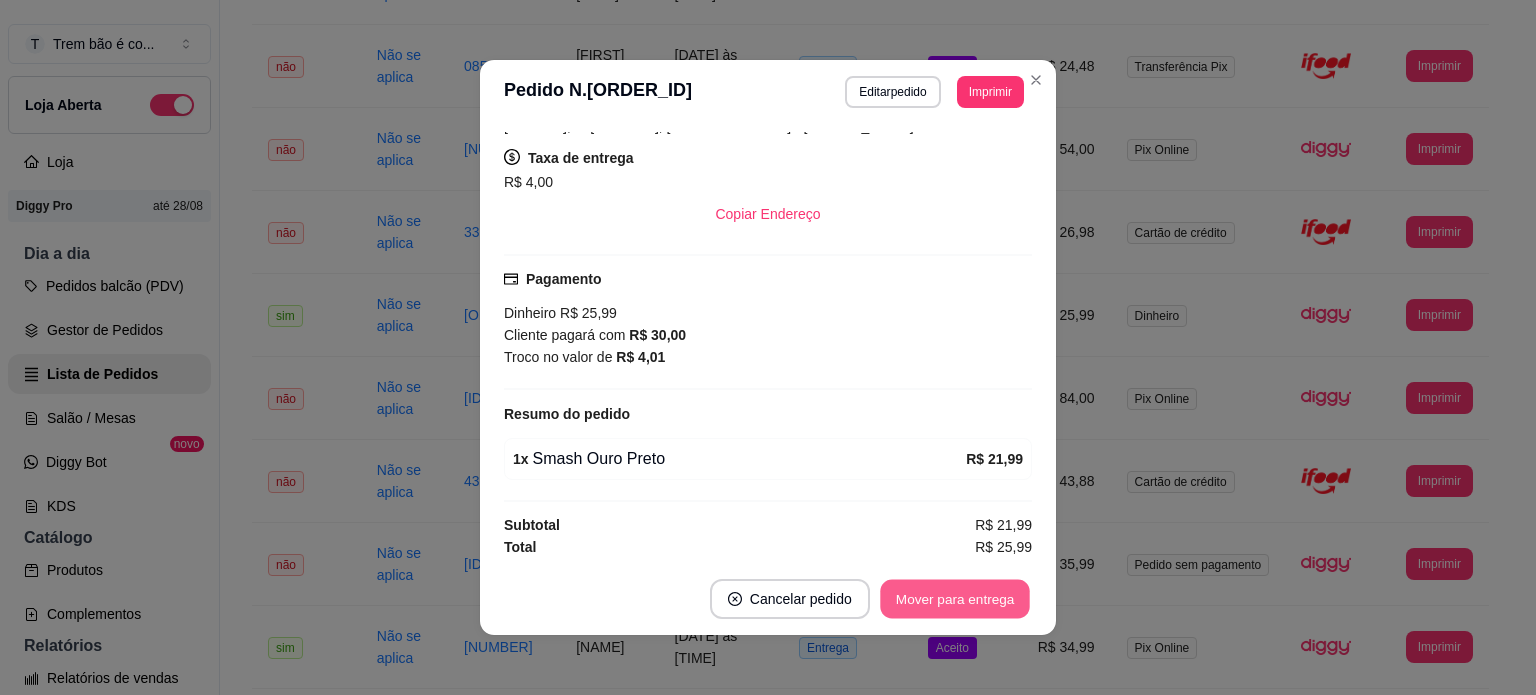 click on "Mover para entrega" at bounding box center (955, 599) 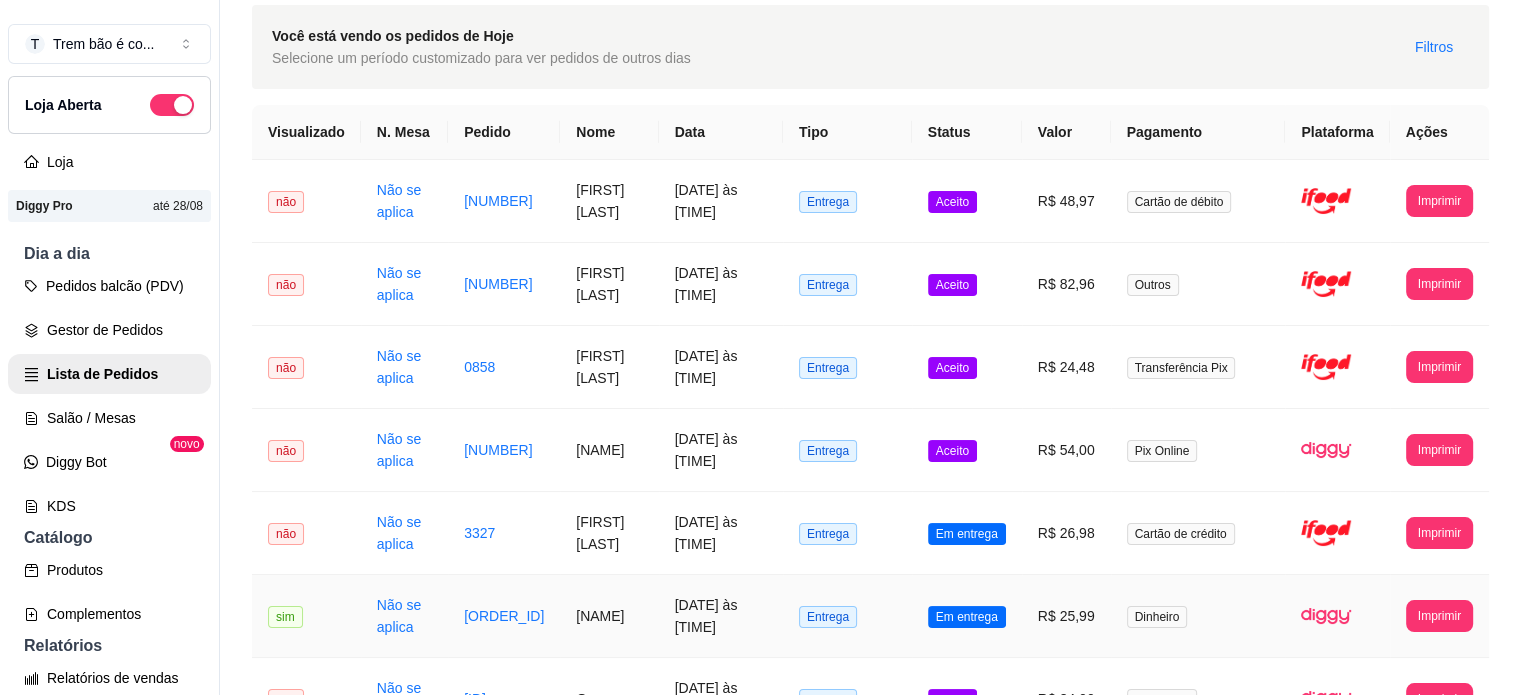 scroll, scrollTop: 0, scrollLeft: 0, axis: both 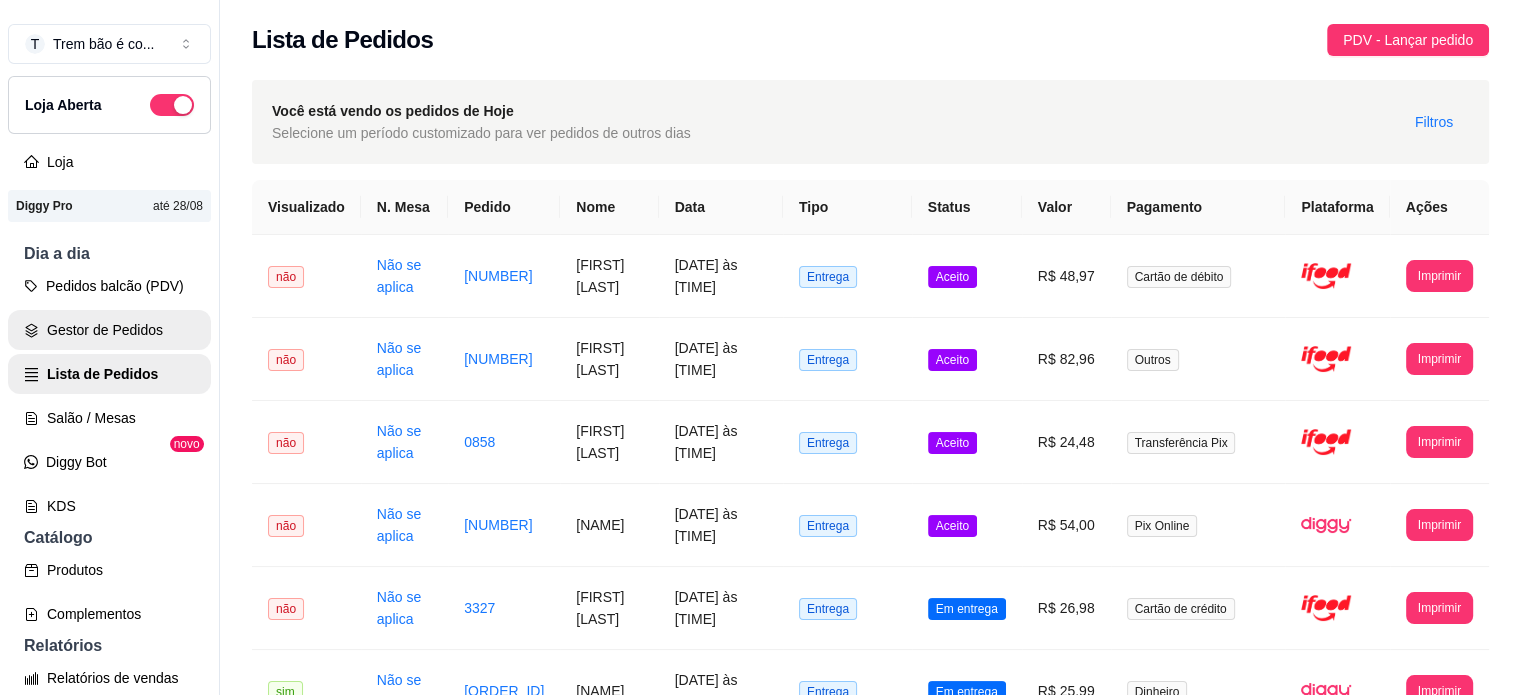 click on "Gestor de Pedidos" at bounding box center (109, 330) 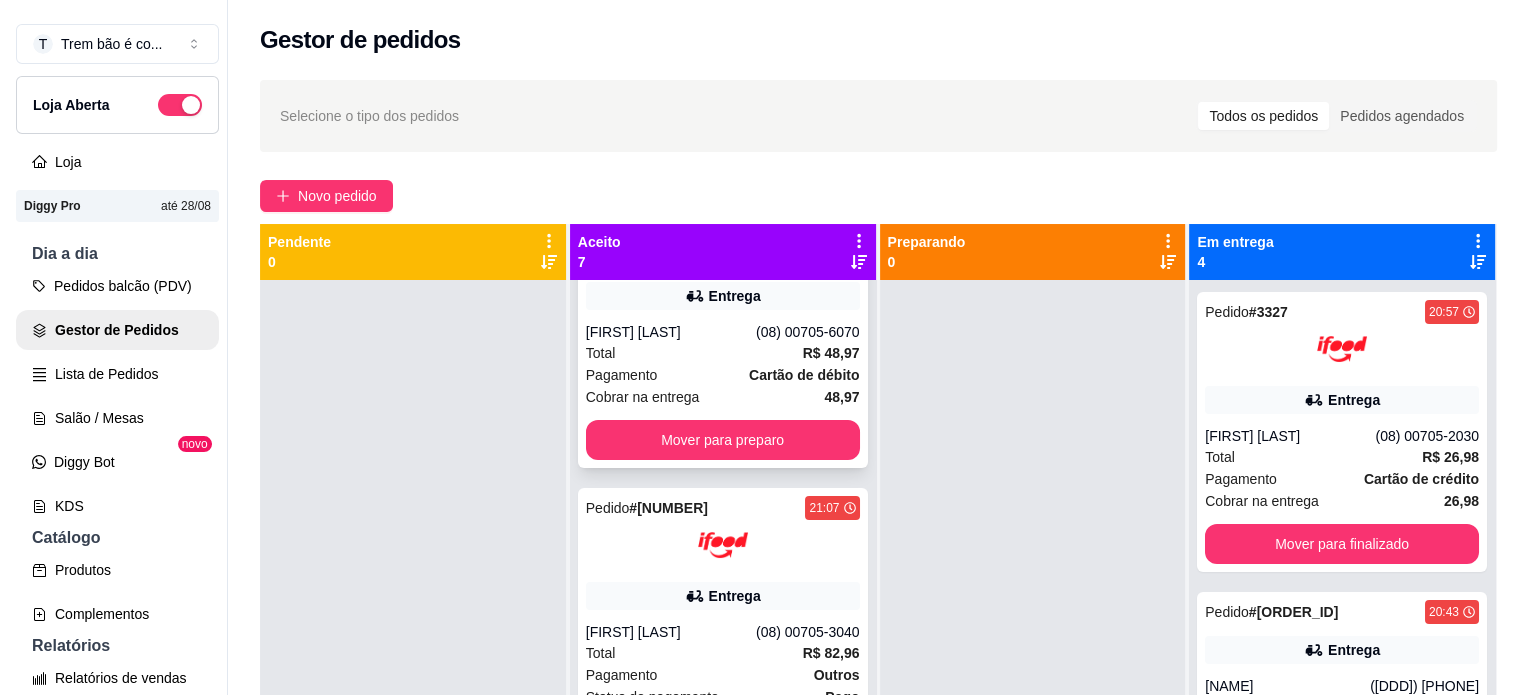 scroll, scrollTop: 0, scrollLeft: 0, axis: both 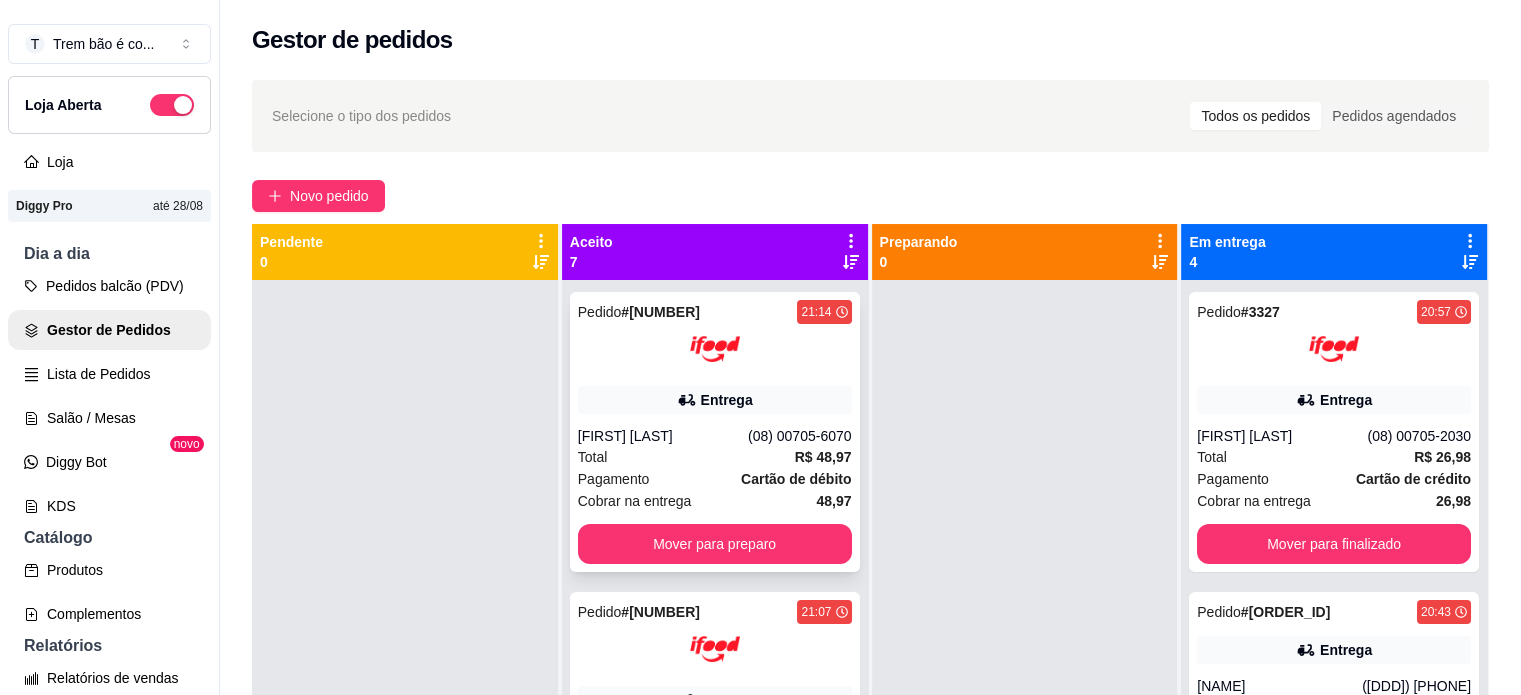 click on "Pedido  # [NUMBER] [TIME] Entrega [FIRST] [LAST] ([PHONE]) Total [PRICE] Pagamento Cartão de débito Cobrar na entrega [PRICE] Mover para preparo" at bounding box center (715, 432) 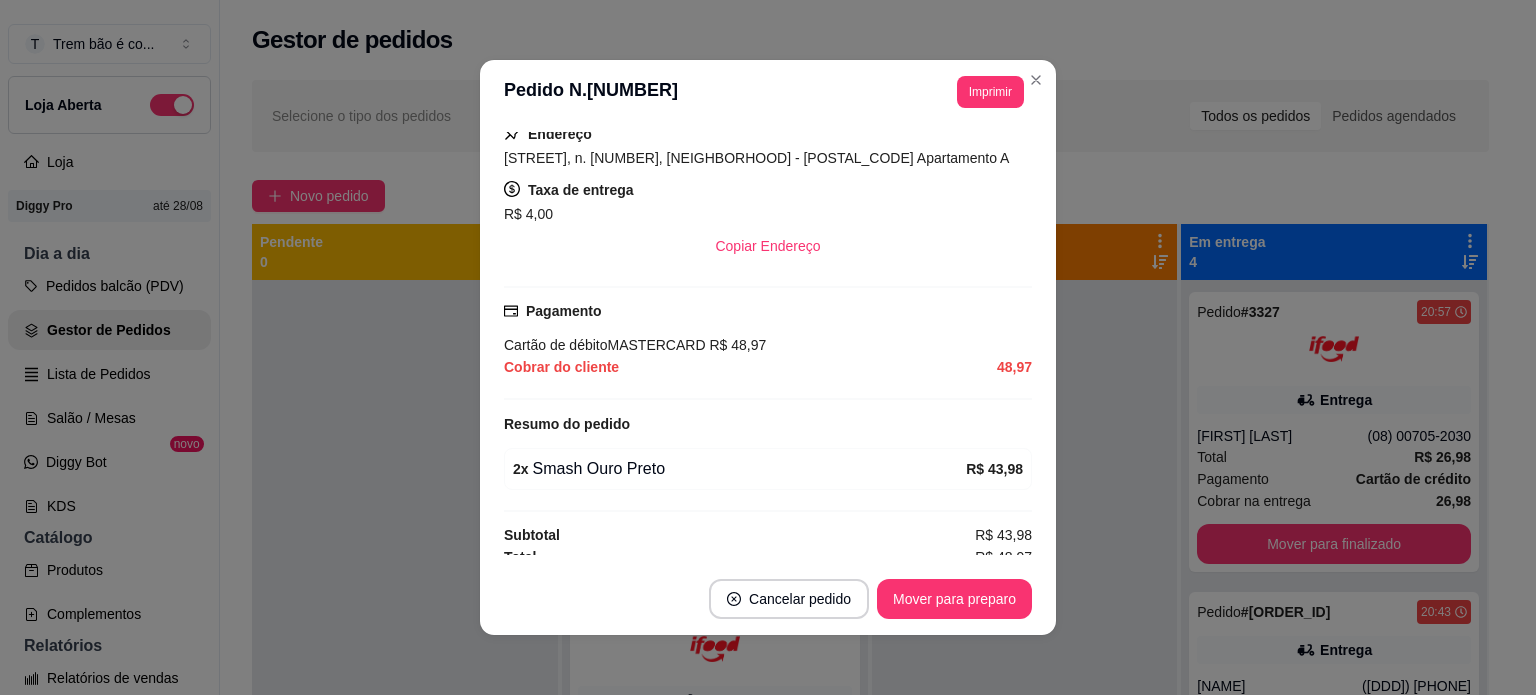 scroll, scrollTop: 425, scrollLeft: 0, axis: vertical 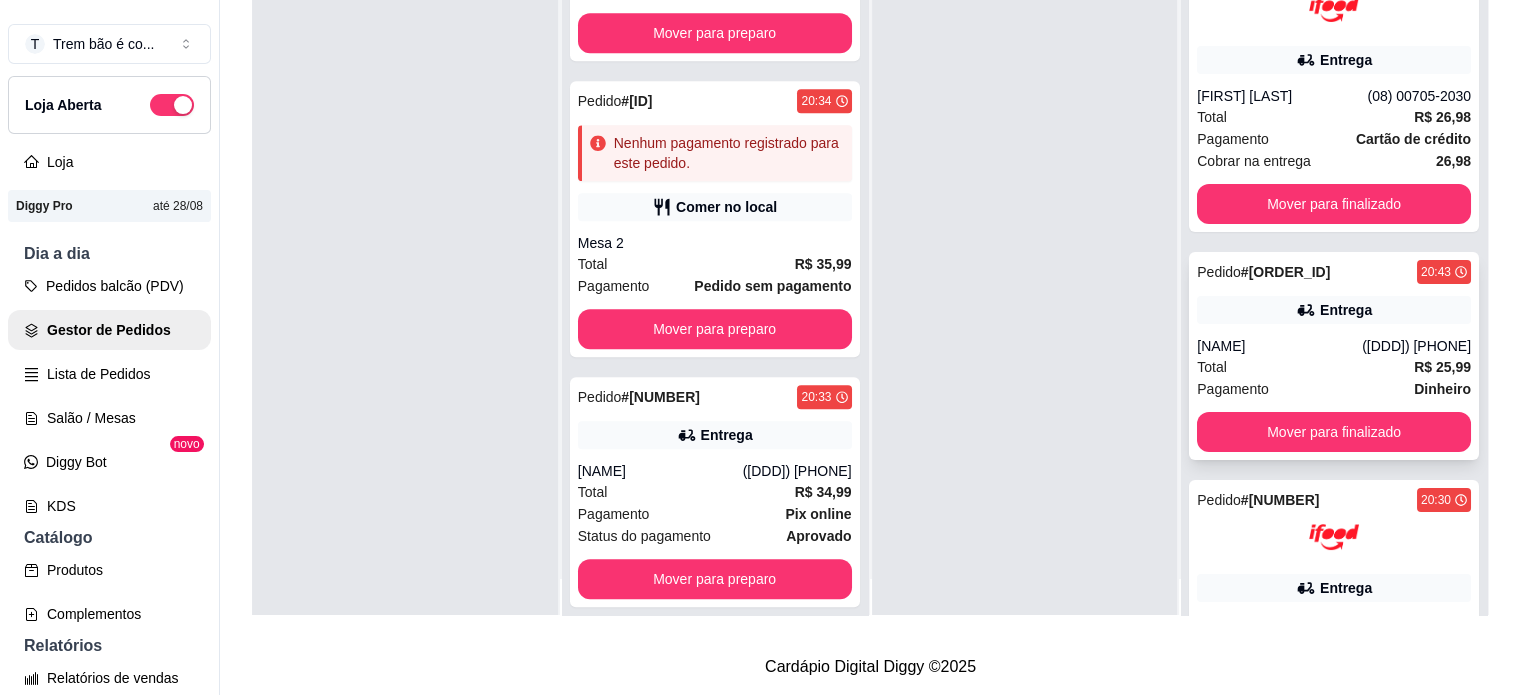 click on "[NAME]" at bounding box center (1279, 346) 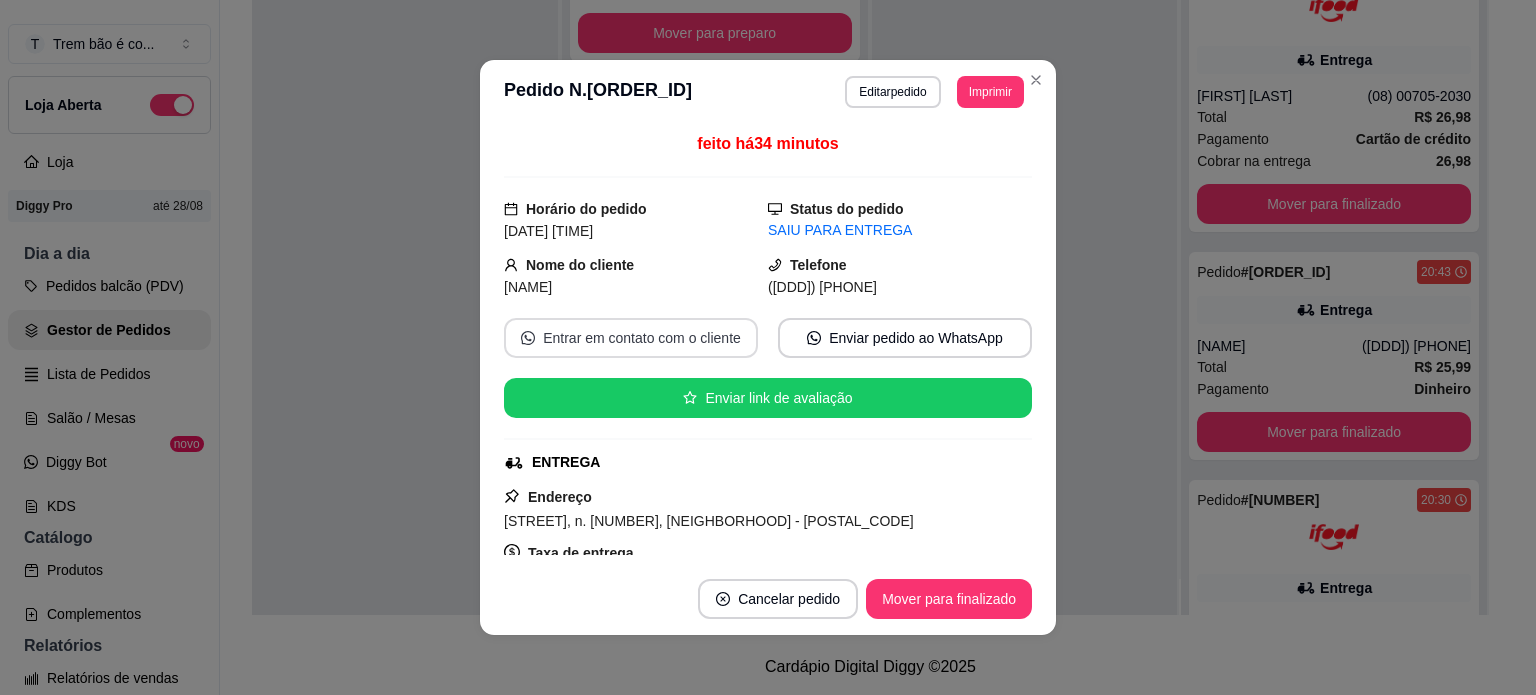 click on "Entrar em contato com o cliente" at bounding box center (631, 338) 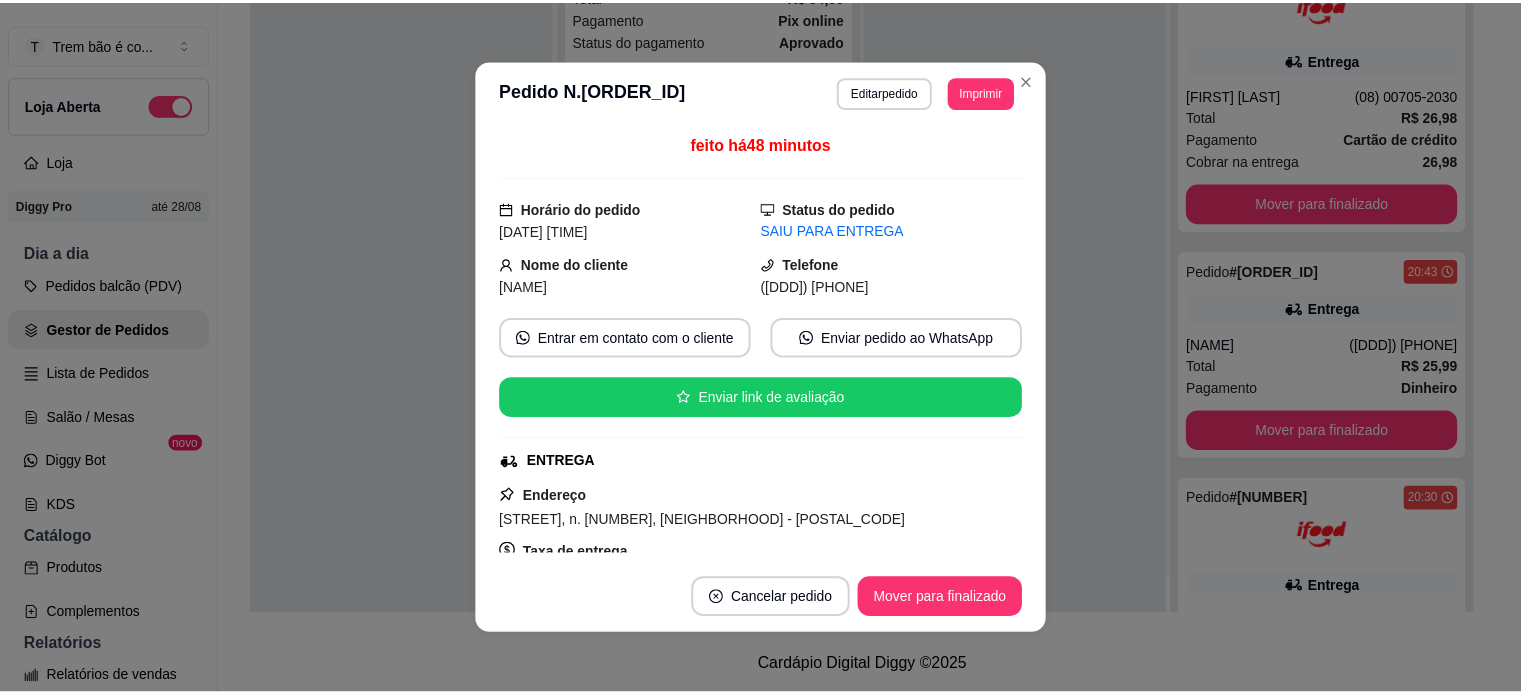 scroll, scrollTop: 1571, scrollLeft: 0, axis: vertical 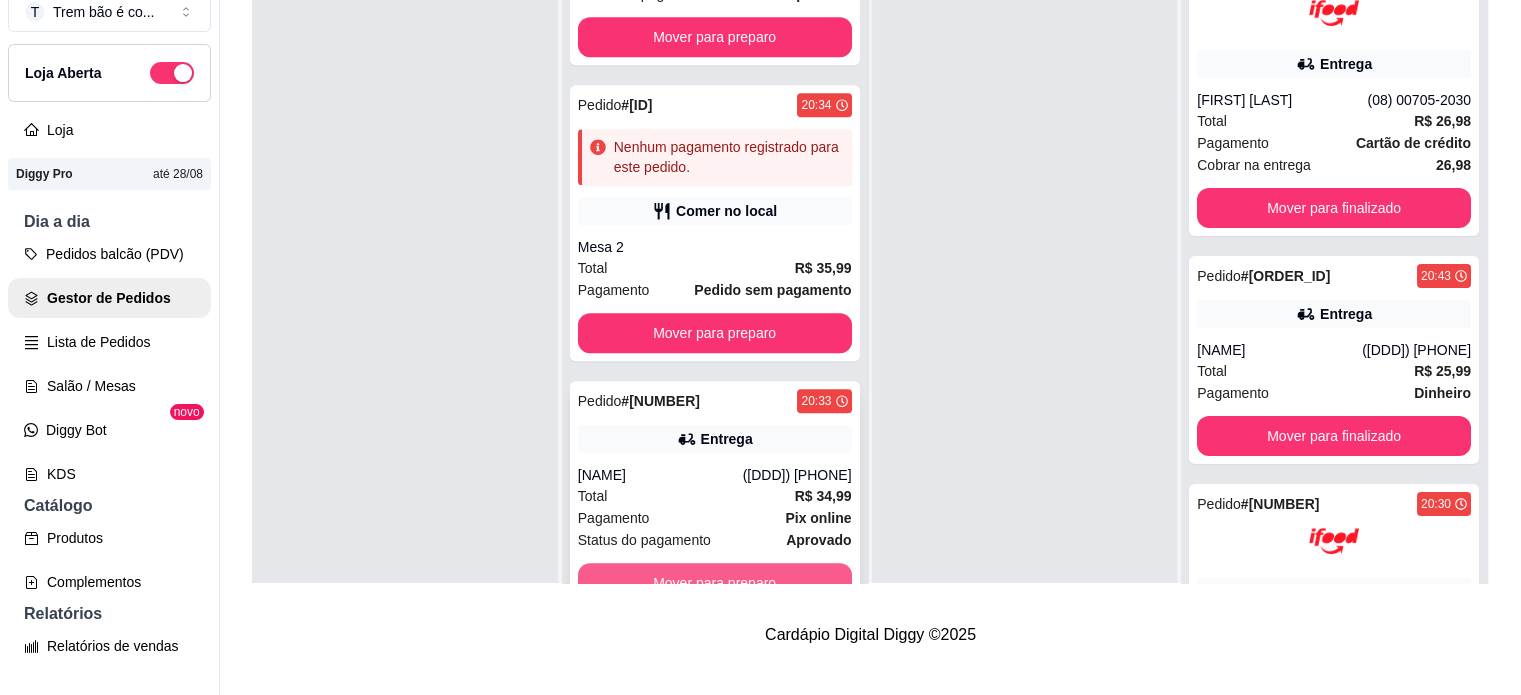 click on "Mover para preparo" at bounding box center (715, 583) 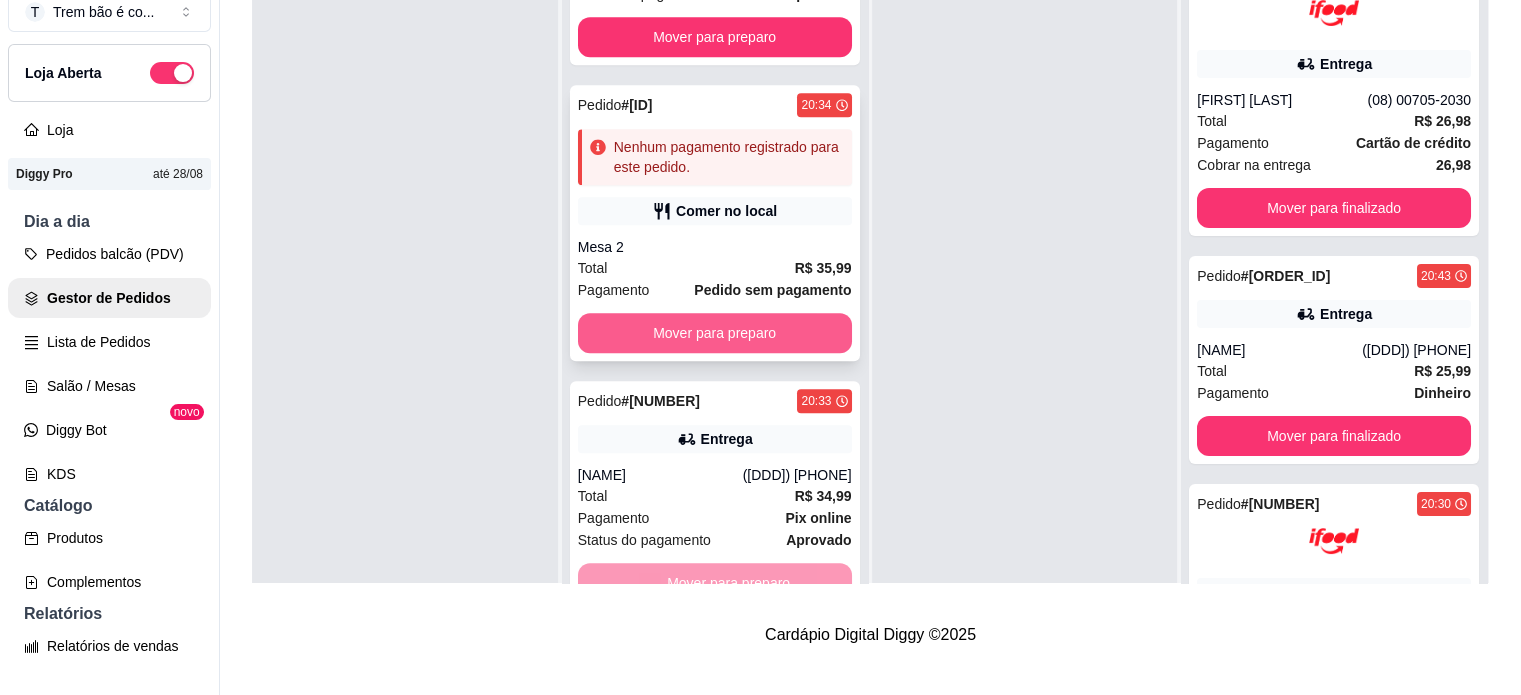 scroll, scrollTop: 1320, scrollLeft: 0, axis: vertical 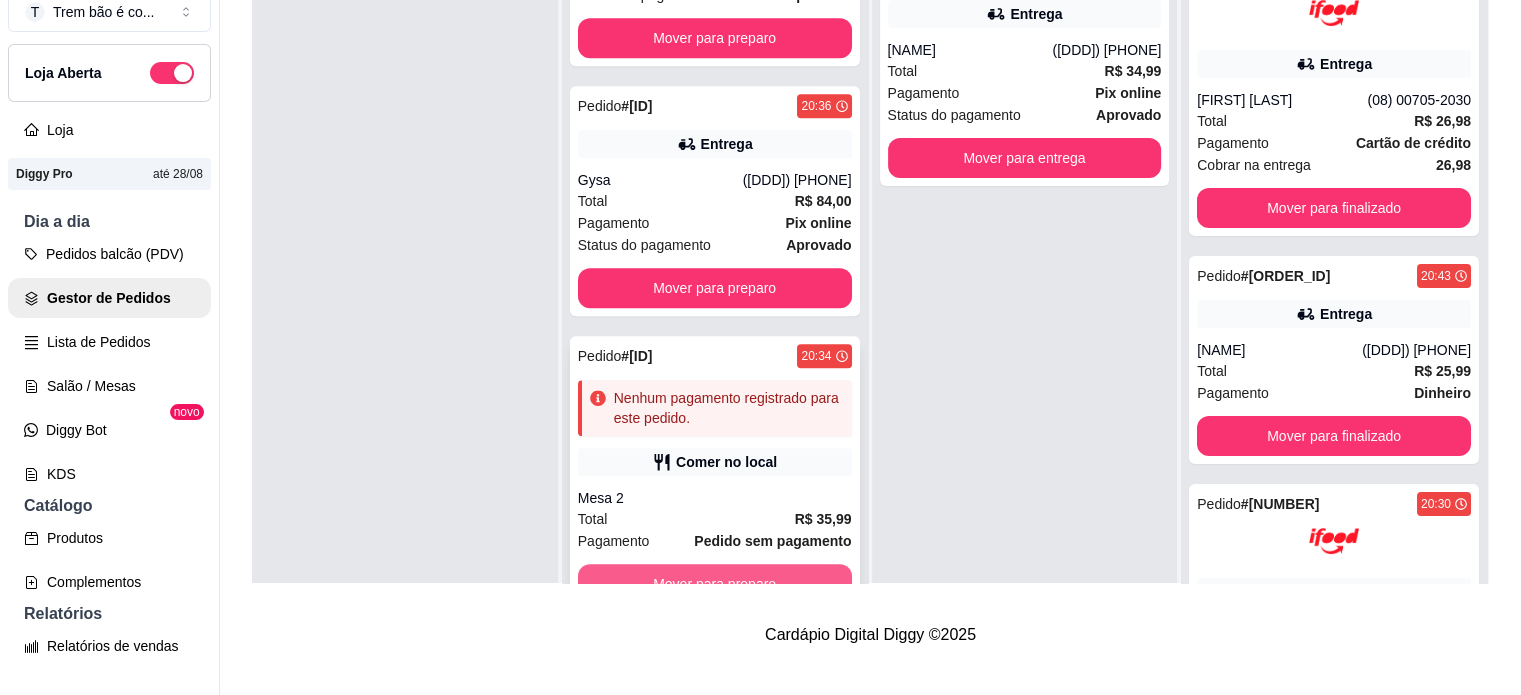 click on "Mover para preparo" at bounding box center [715, 584] 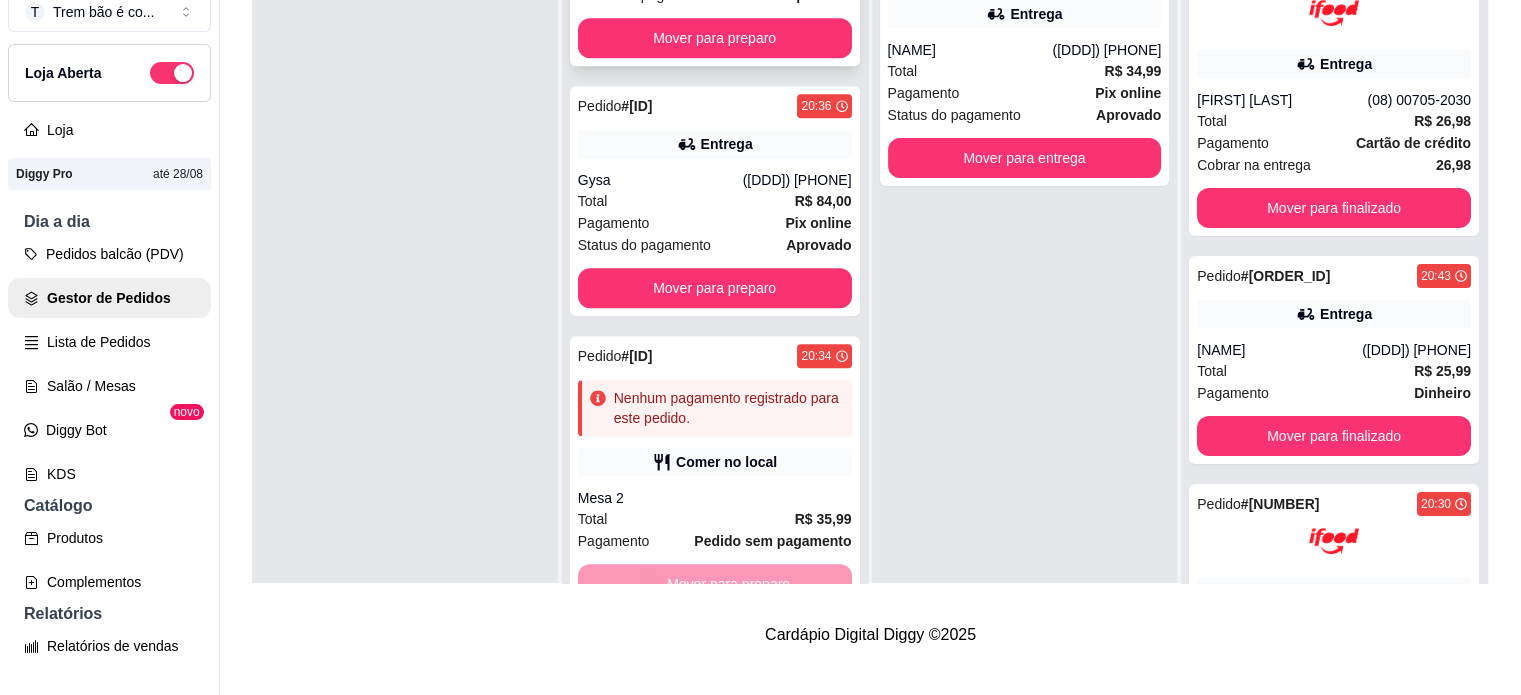 scroll, scrollTop: 1024, scrollLeft: 0, axis: vertical 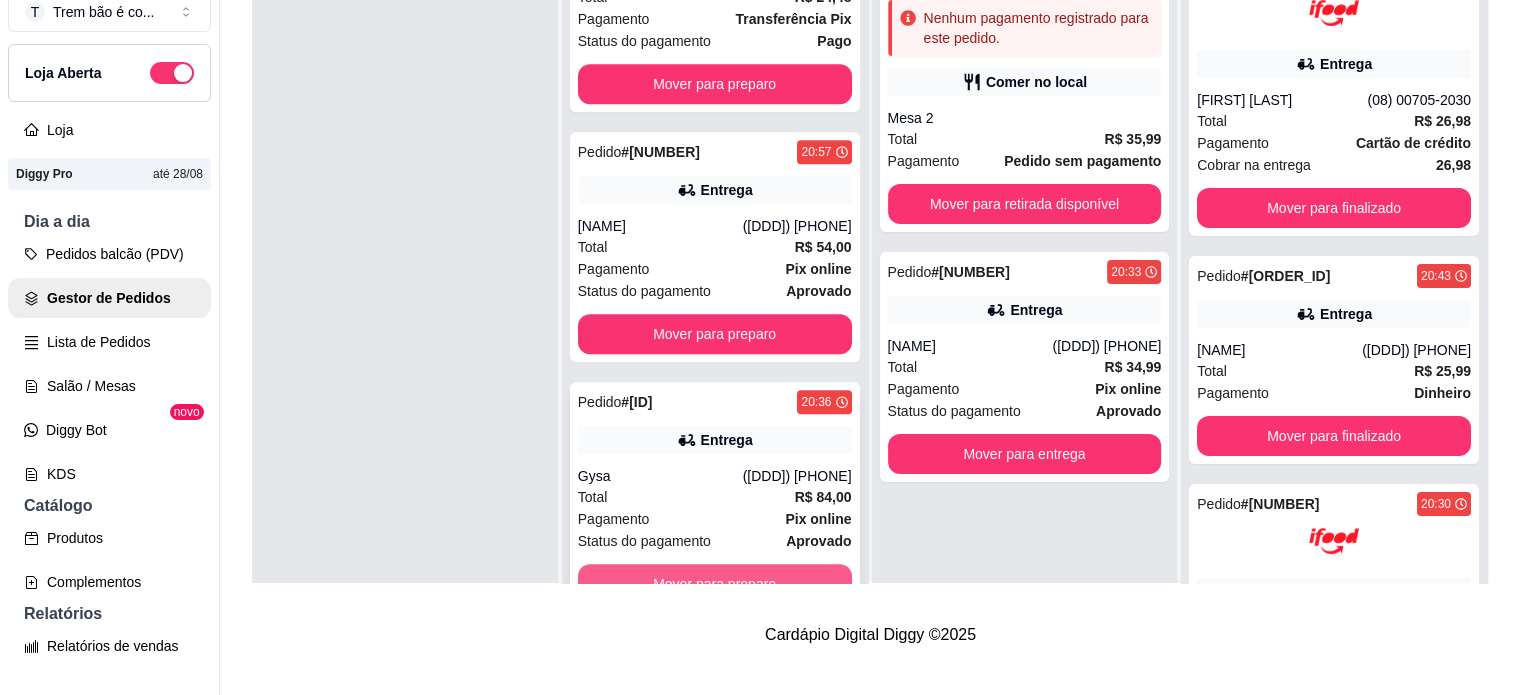 click on "Mover para preparo" at bounding box center [715, 584] 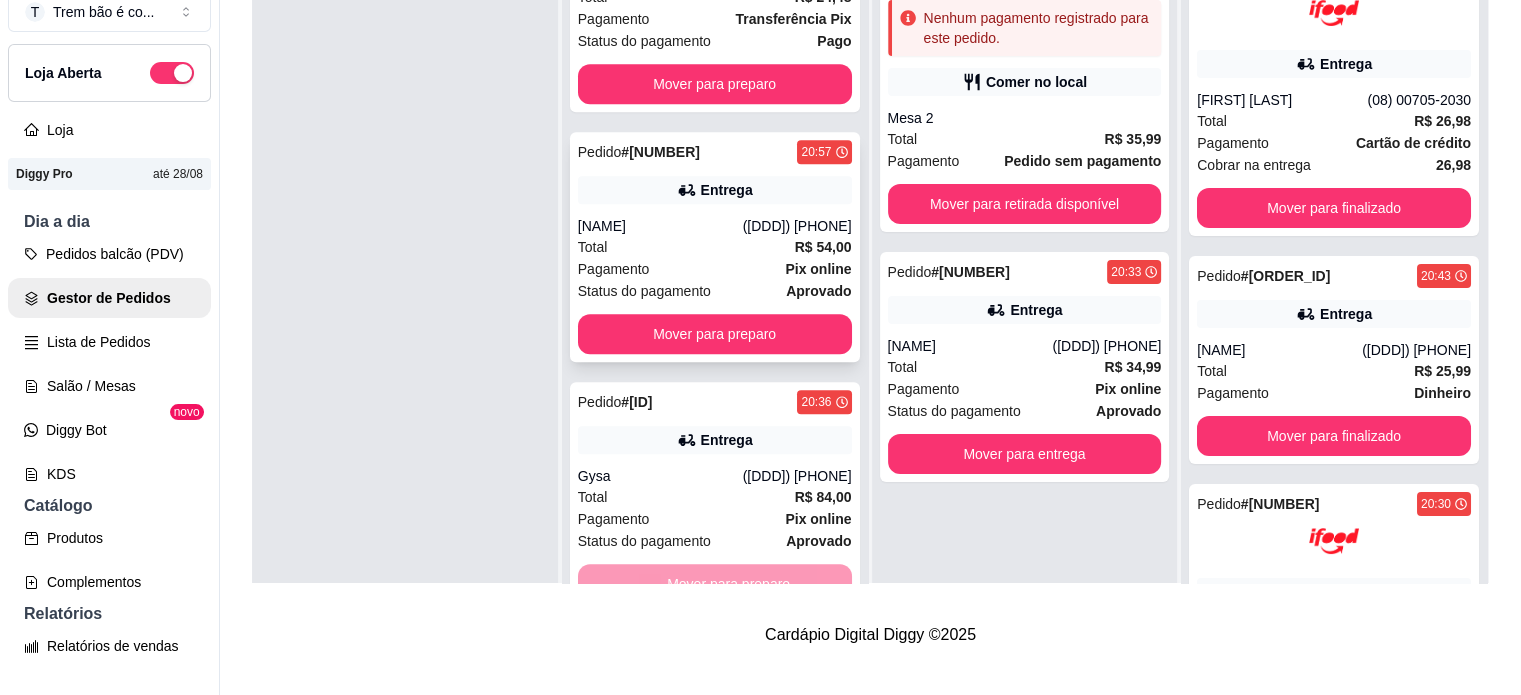 scroll, scrollTop: 775, scrollLeft: 0, axis: vertical 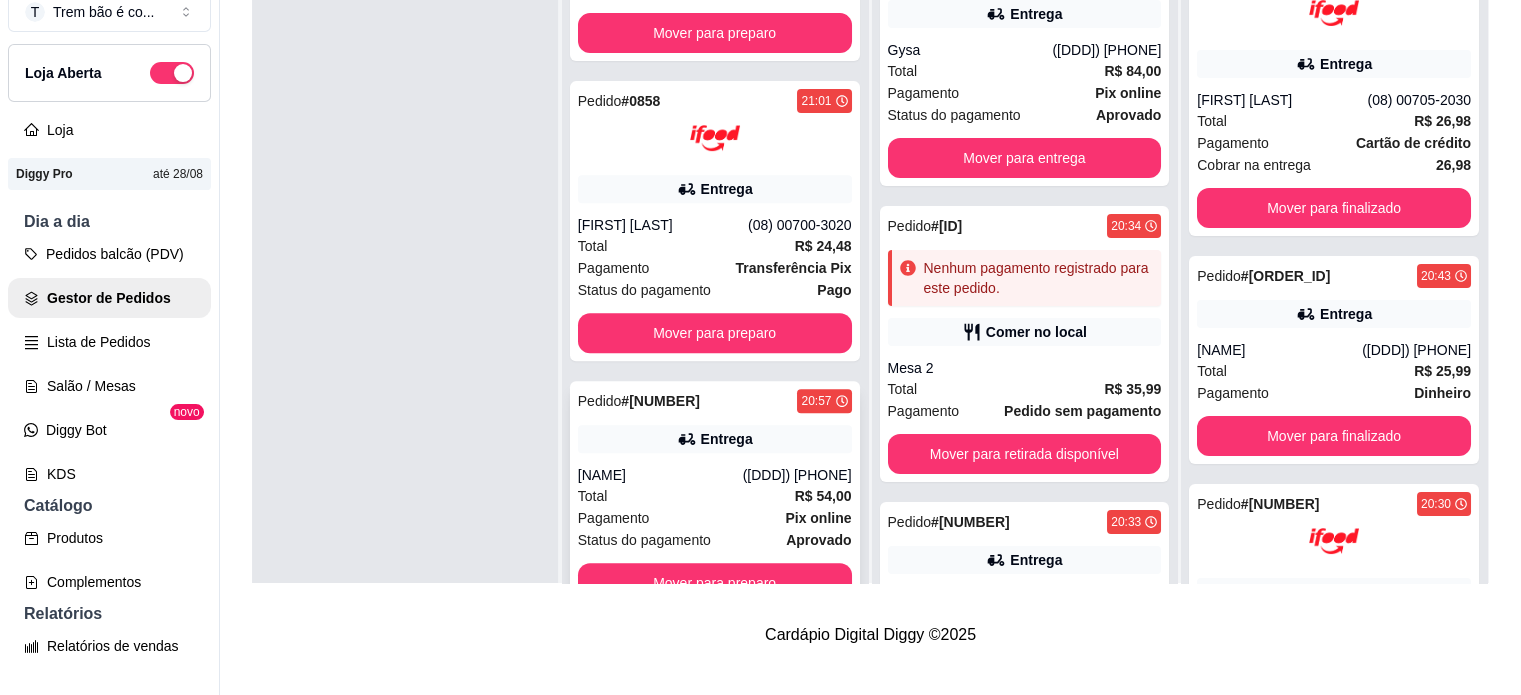 click on "Mover para preparo" at bounding box center (715, 583) 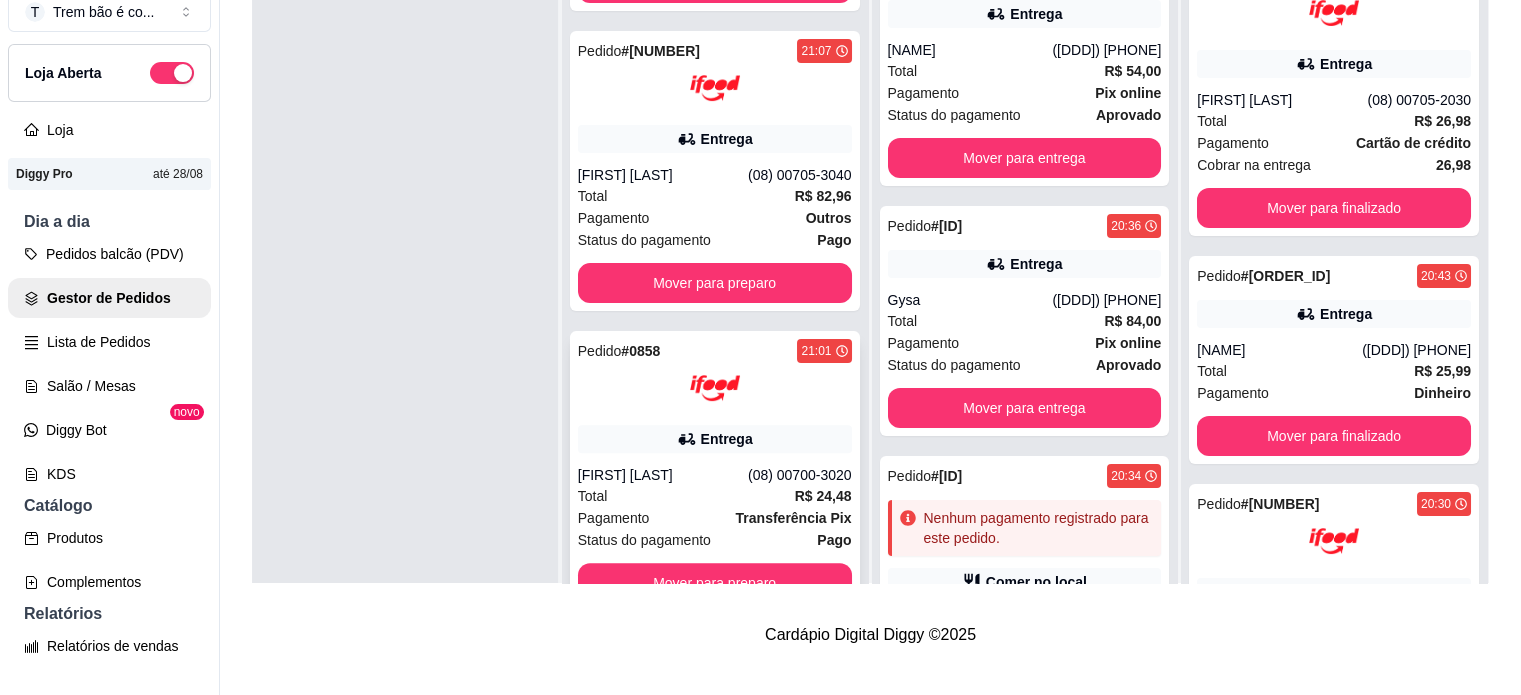 scroll, scrollTop: 524, scrollLeft: 0, axis: vertical 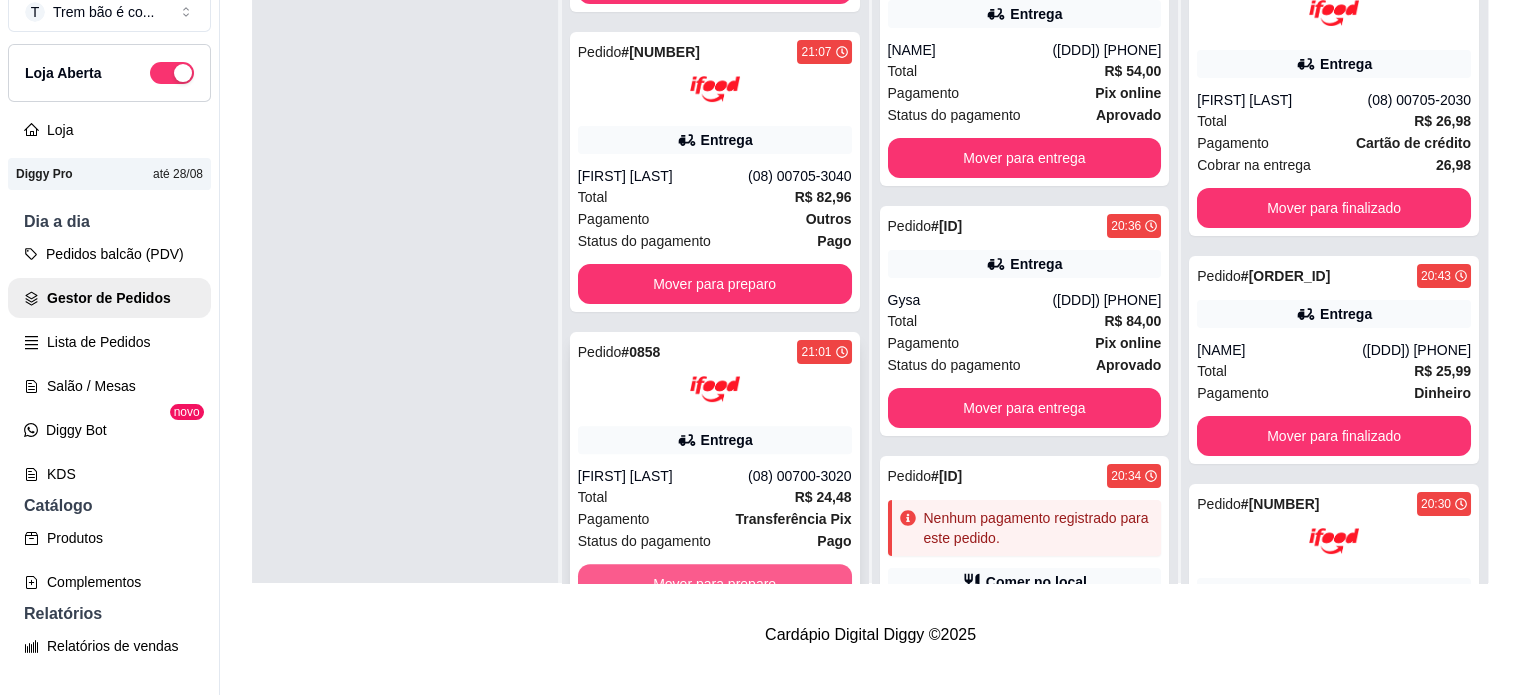 click on "Mover para preparo" at bounding box center (715, 584) 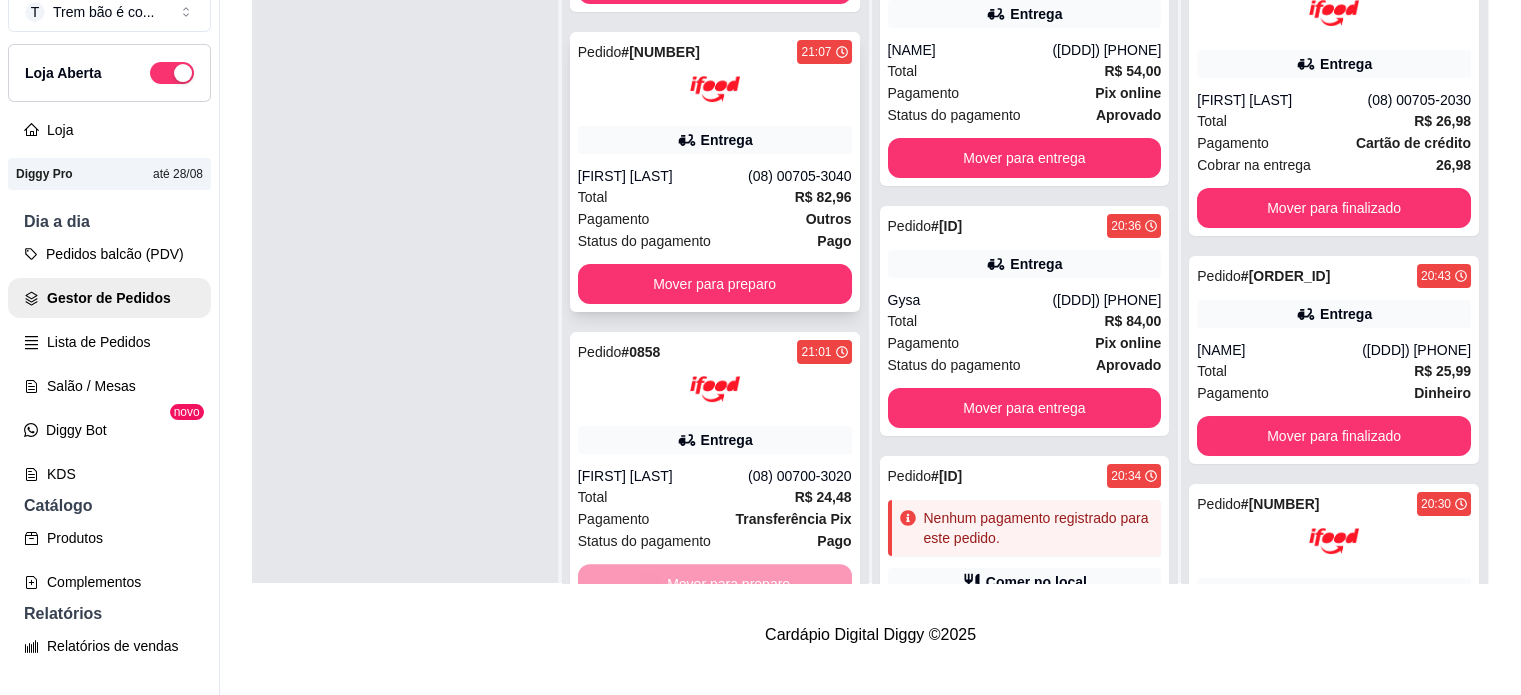 scroll, scrollTop: 224, scrollLeft: 0, axis: vertical 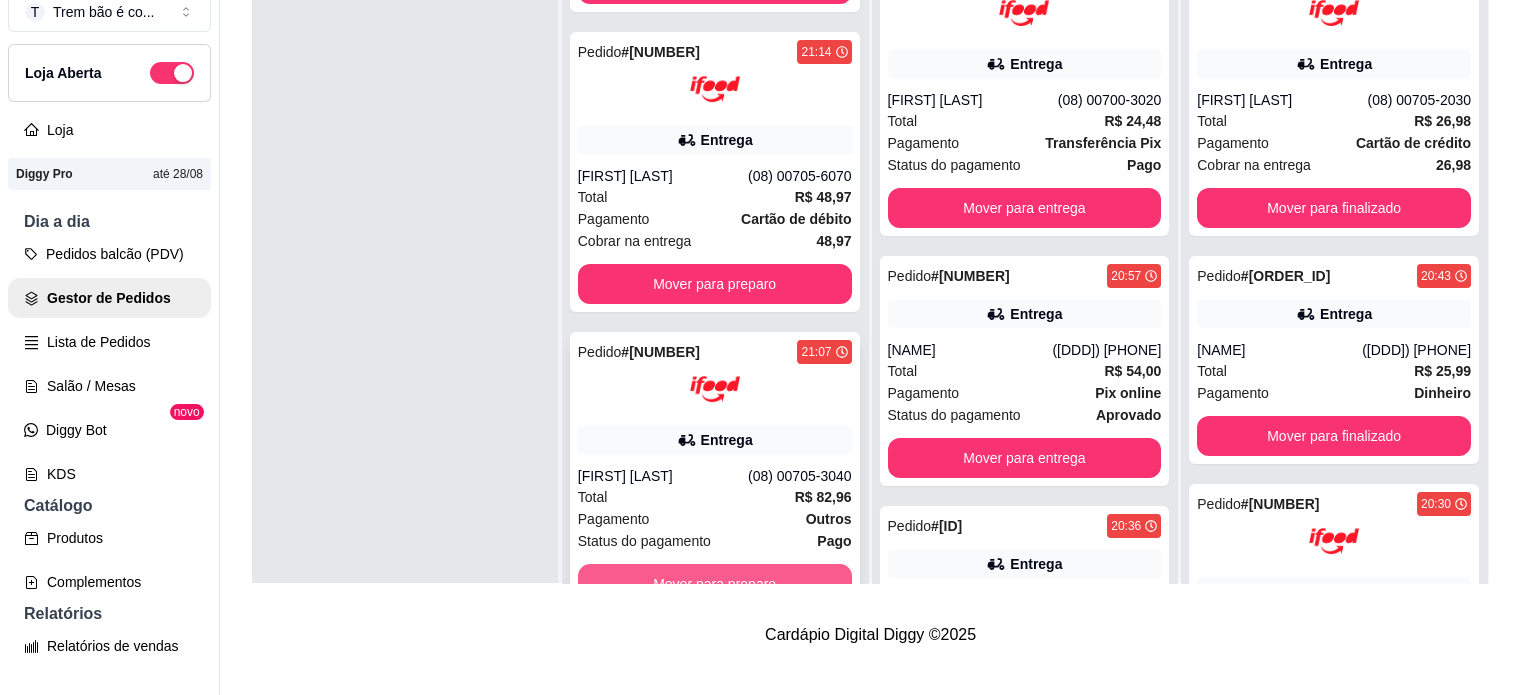 click on "Mover para preparo" at bounding box center [715, 584] 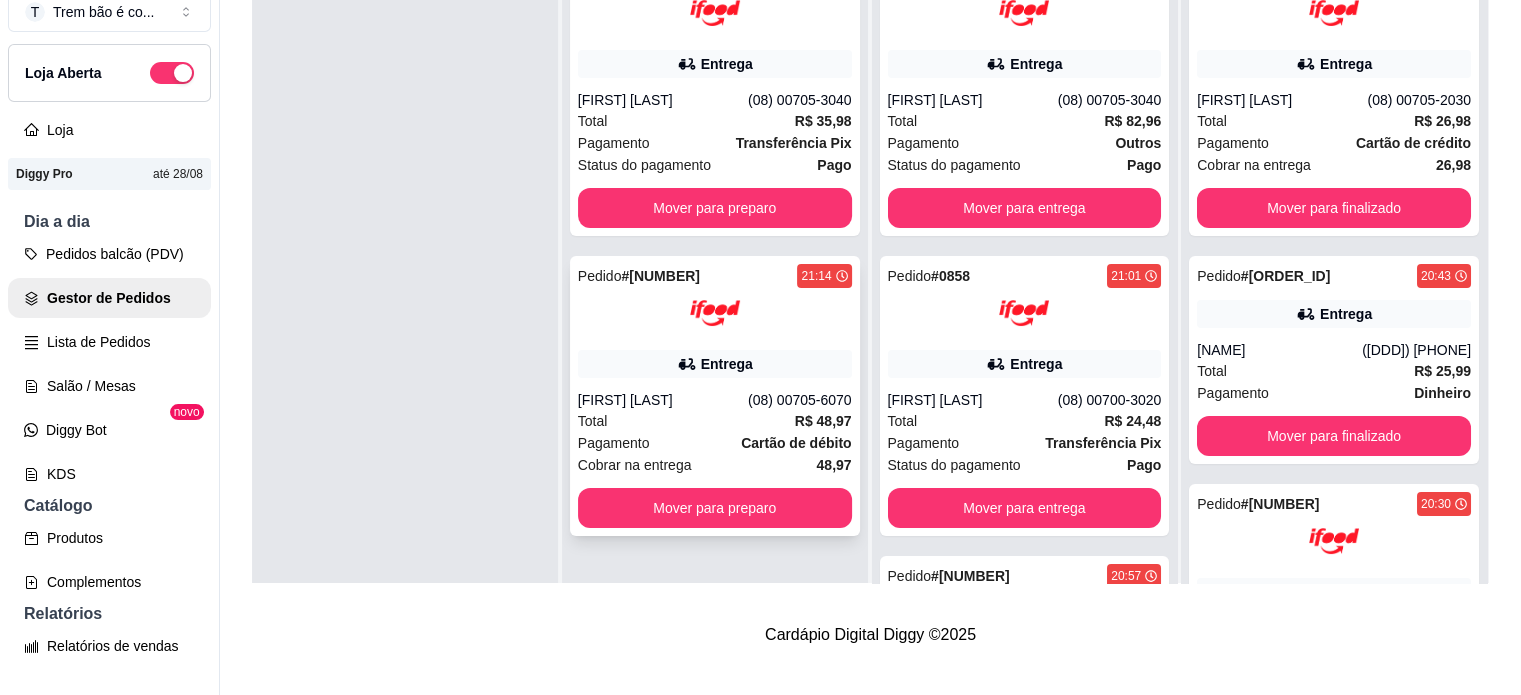 scroll, scrollTop: 0, scrollLeft: 0, axis: both 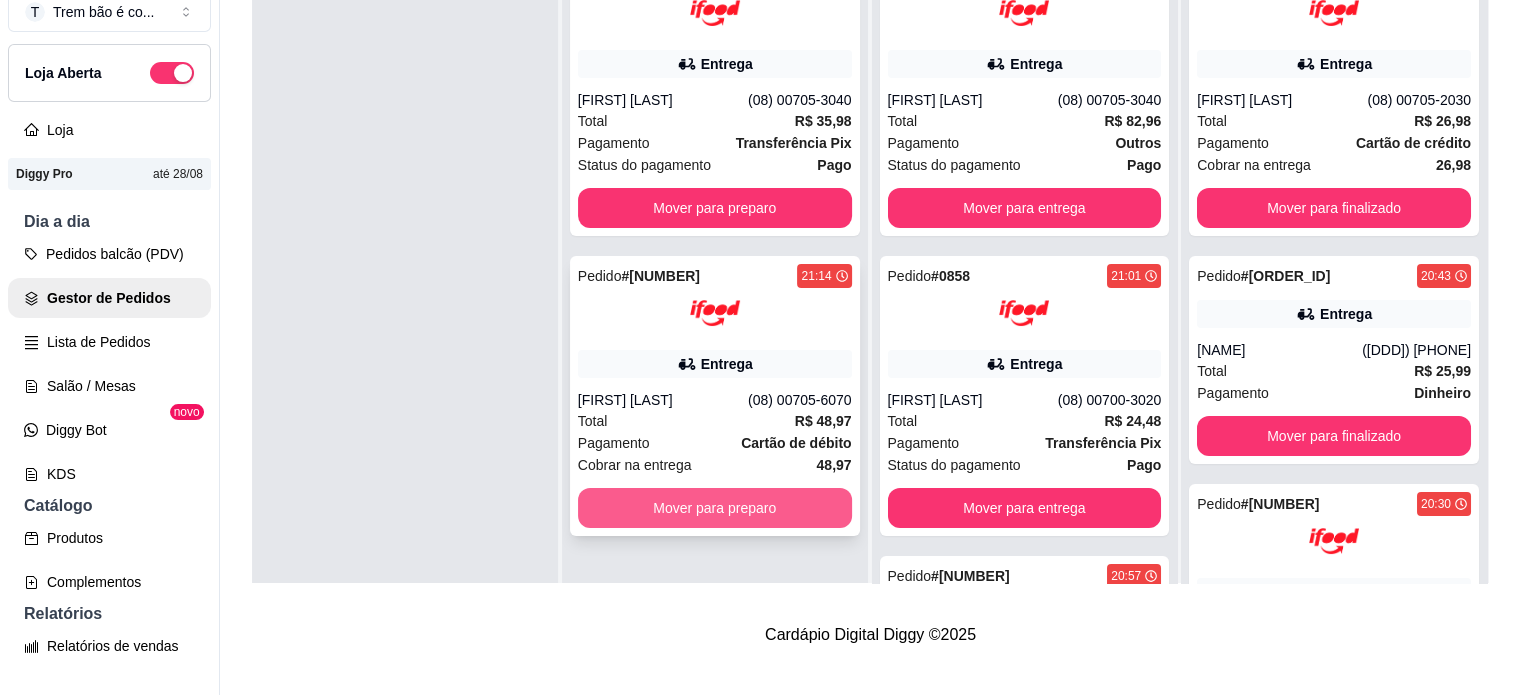 click on "Mover para preparo" at bounding box center [715, 508] 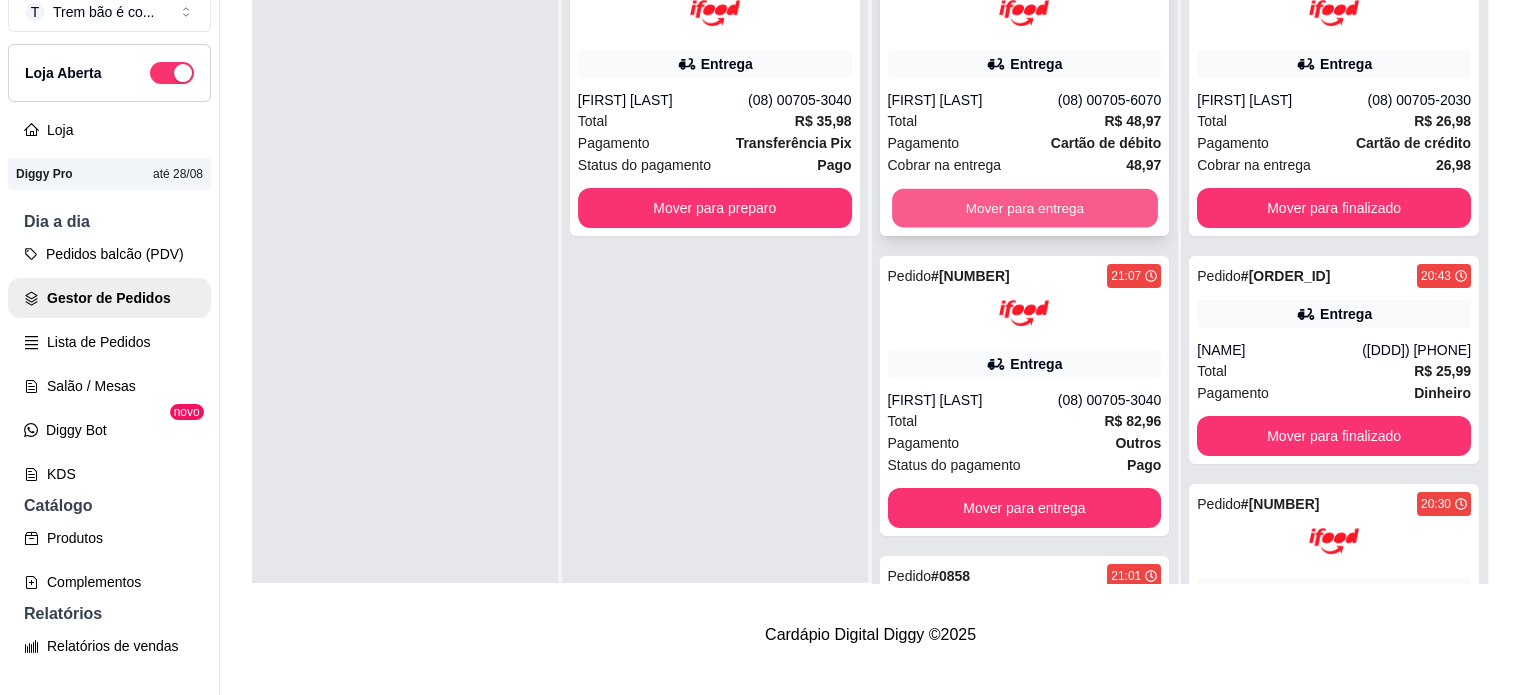 click on "Mover para entrega" at bounding box center (1025, 208) 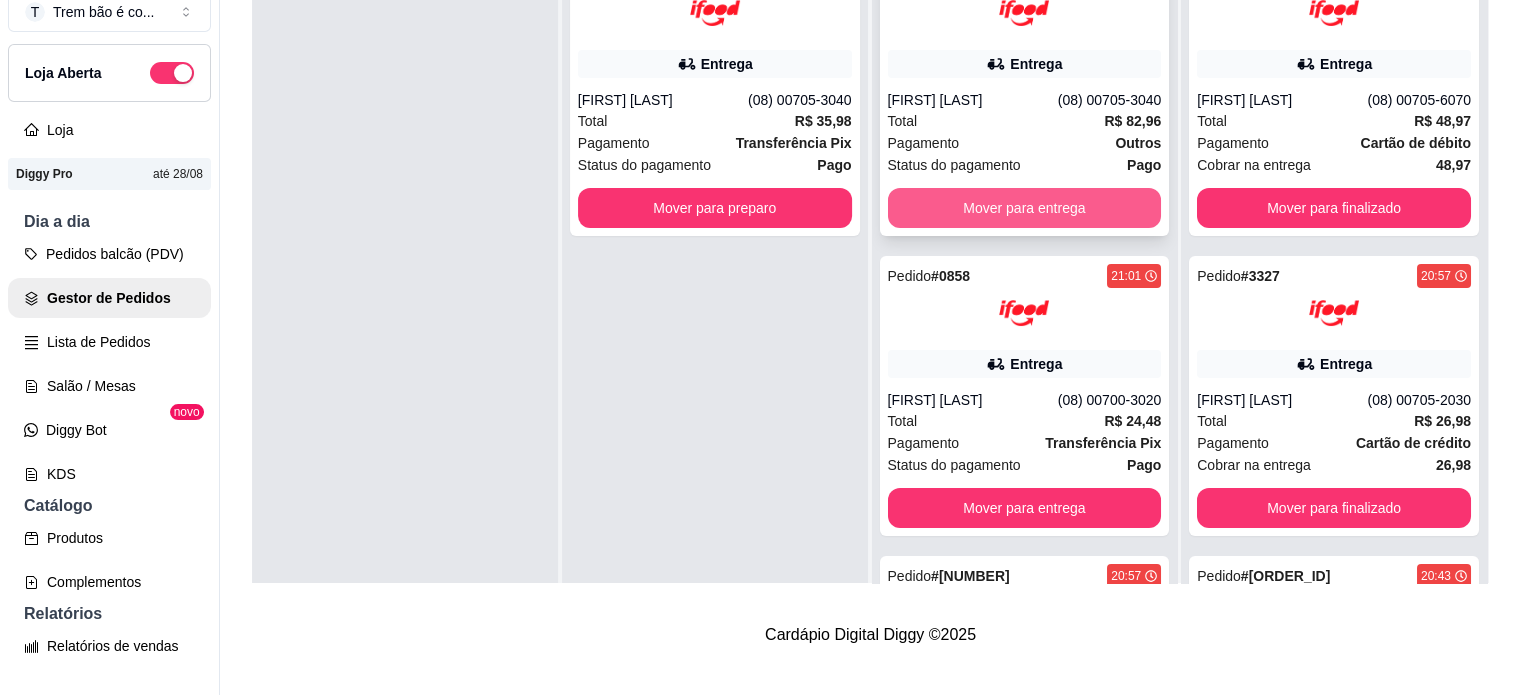 click on "Mover para entrega" at bounding box center [1025, 208] 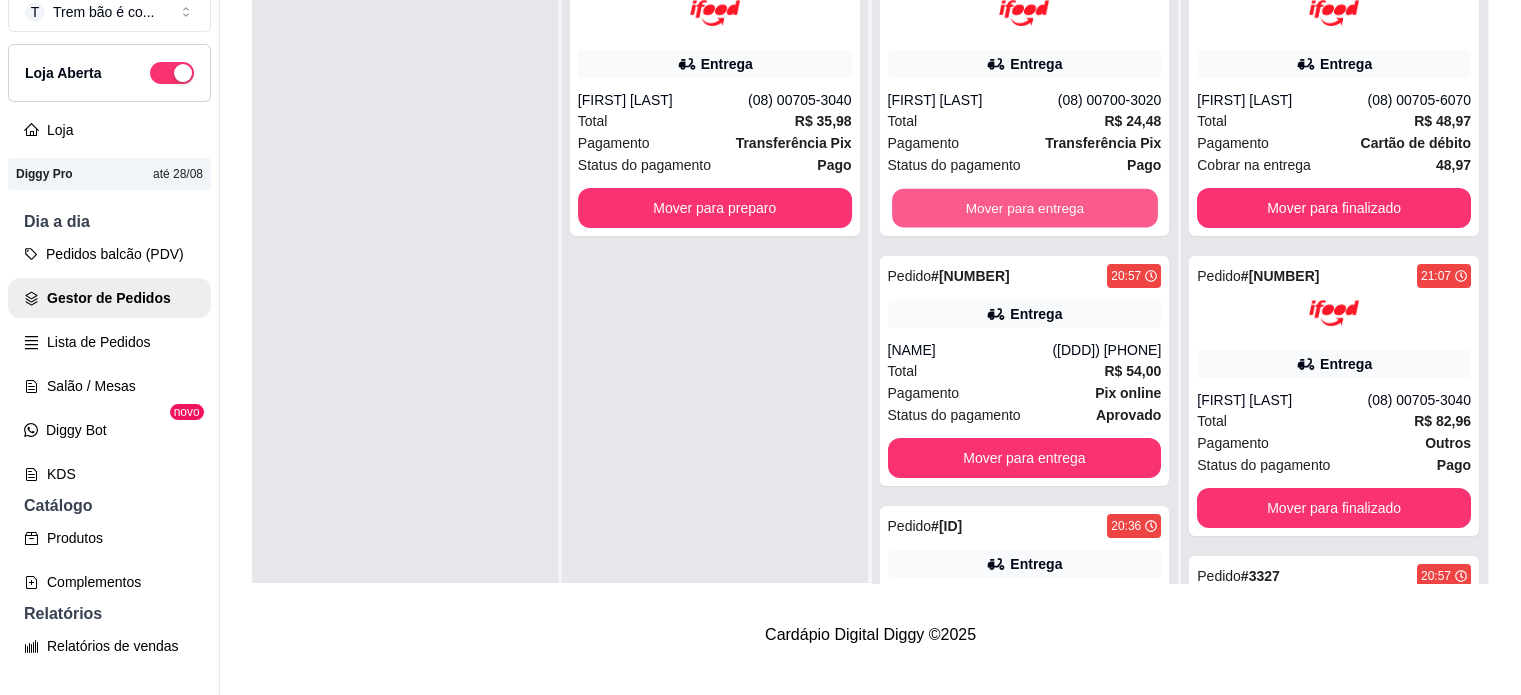 click on "Mover para entrega" at bounding box center (1025, 208) 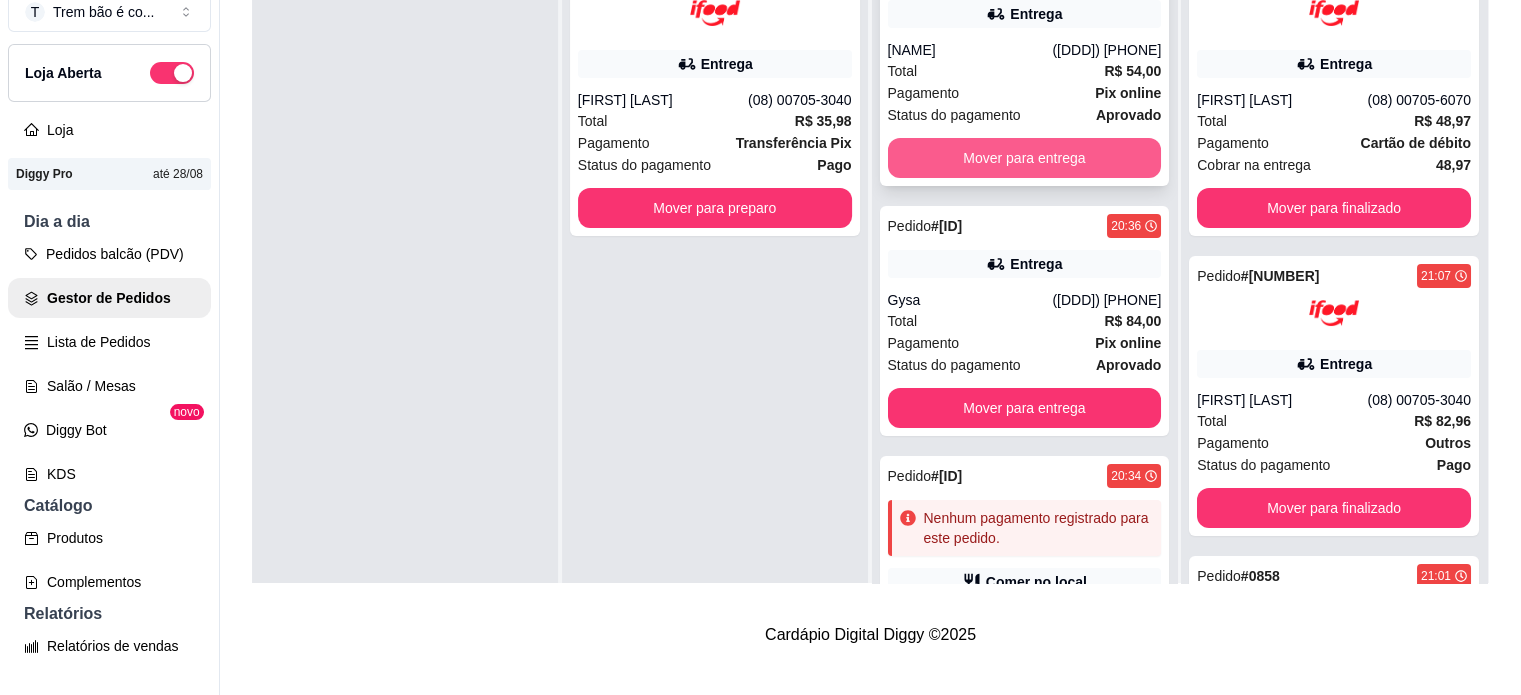 click on "Mover para entrega" at bounding box center [1025, 158] 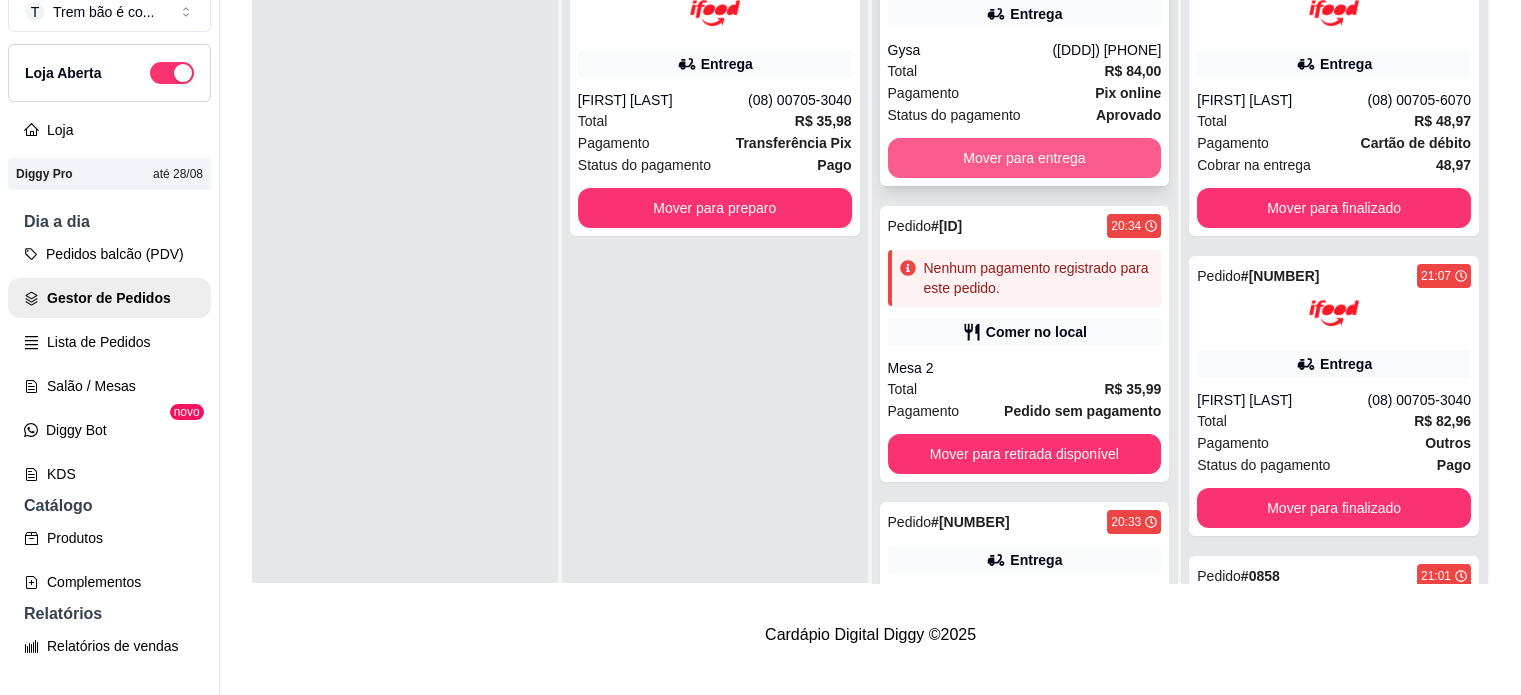click on "Mover para entrega" at bounding box center (1025, 158) 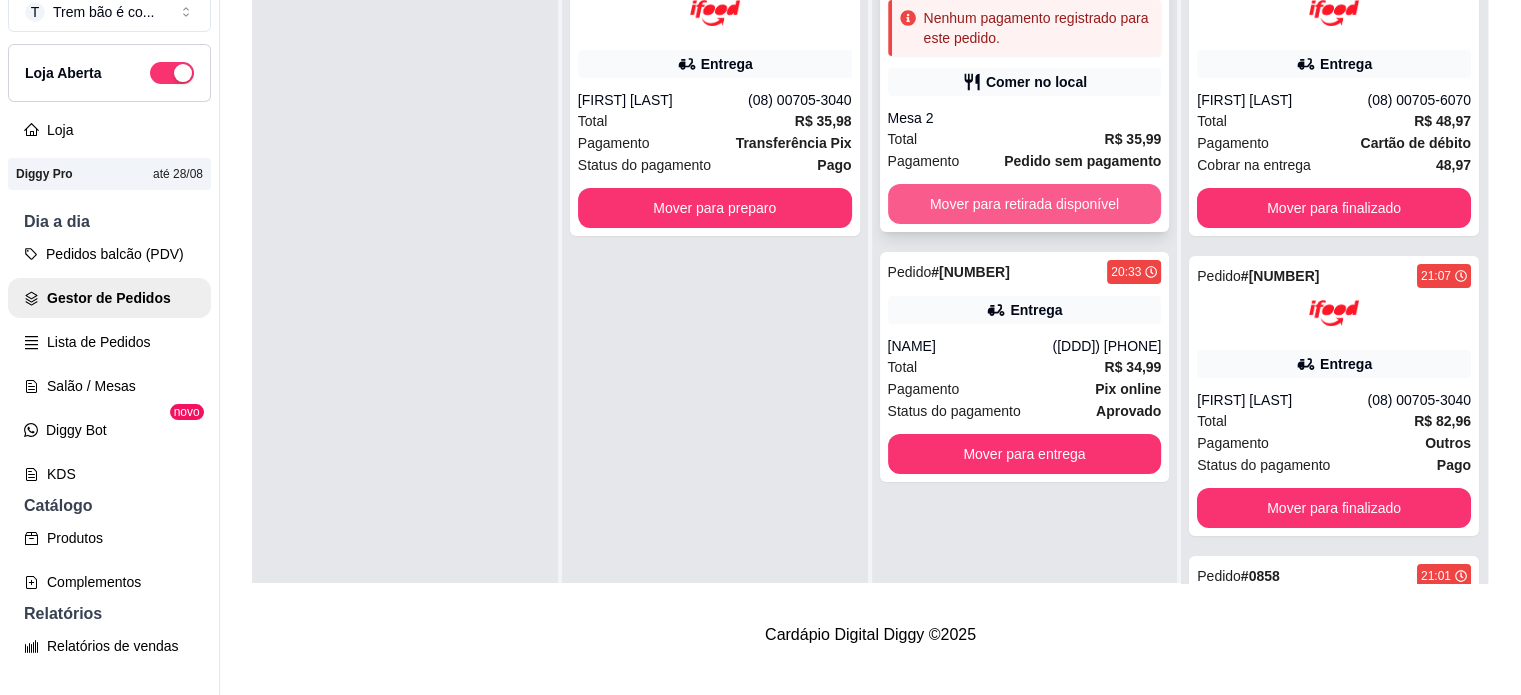 click on "Mover para retirada disponível" at bounding box center (1025, 204) 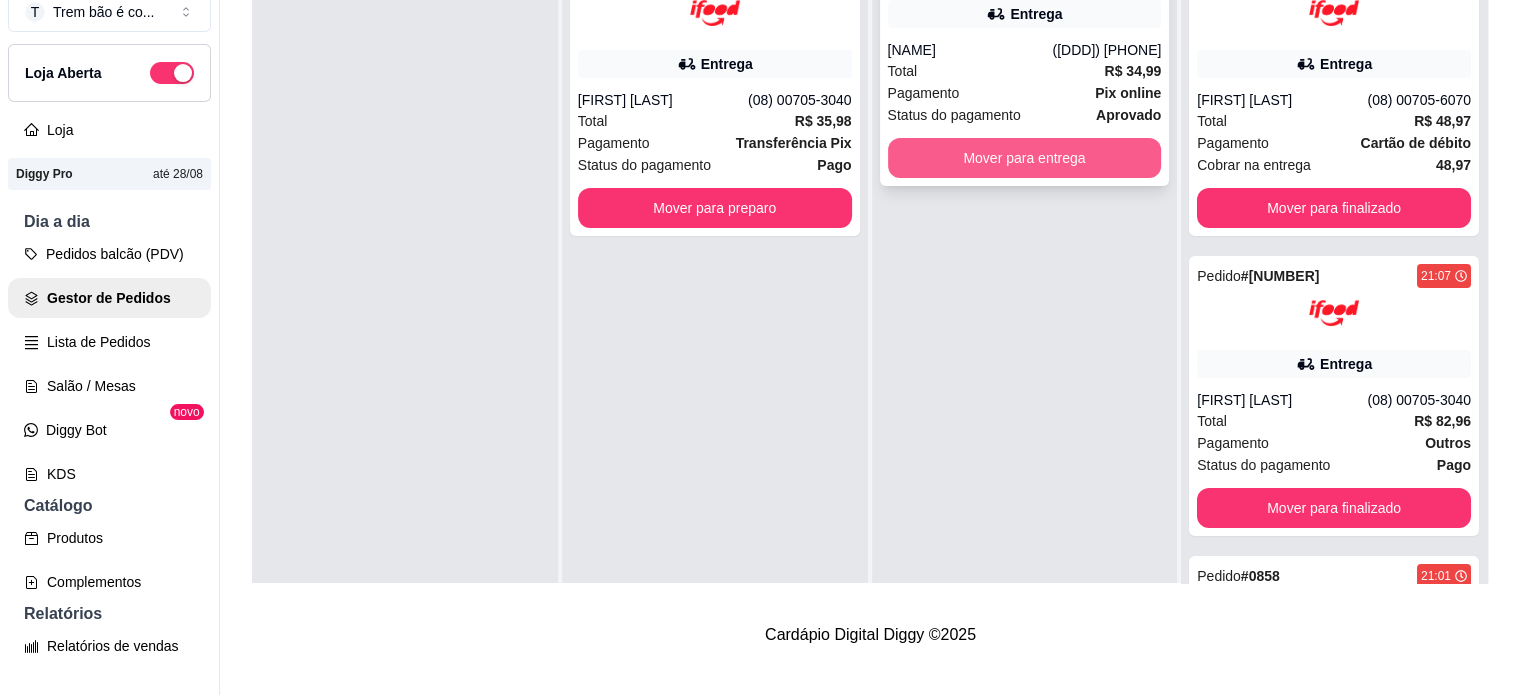 click on "Mover para entrega" at bounding box center [1025, 158] 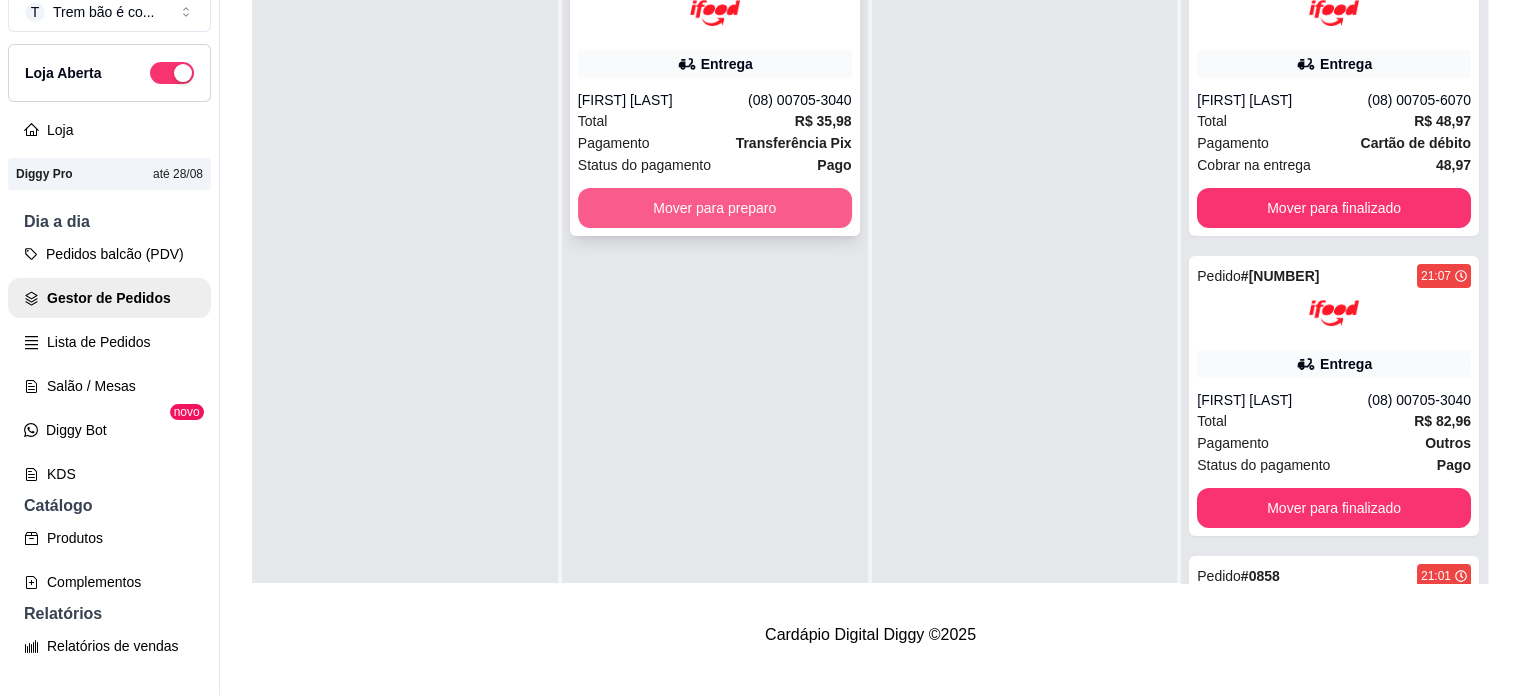 click on "Mover para preparo" at bounding box center [715, 208] 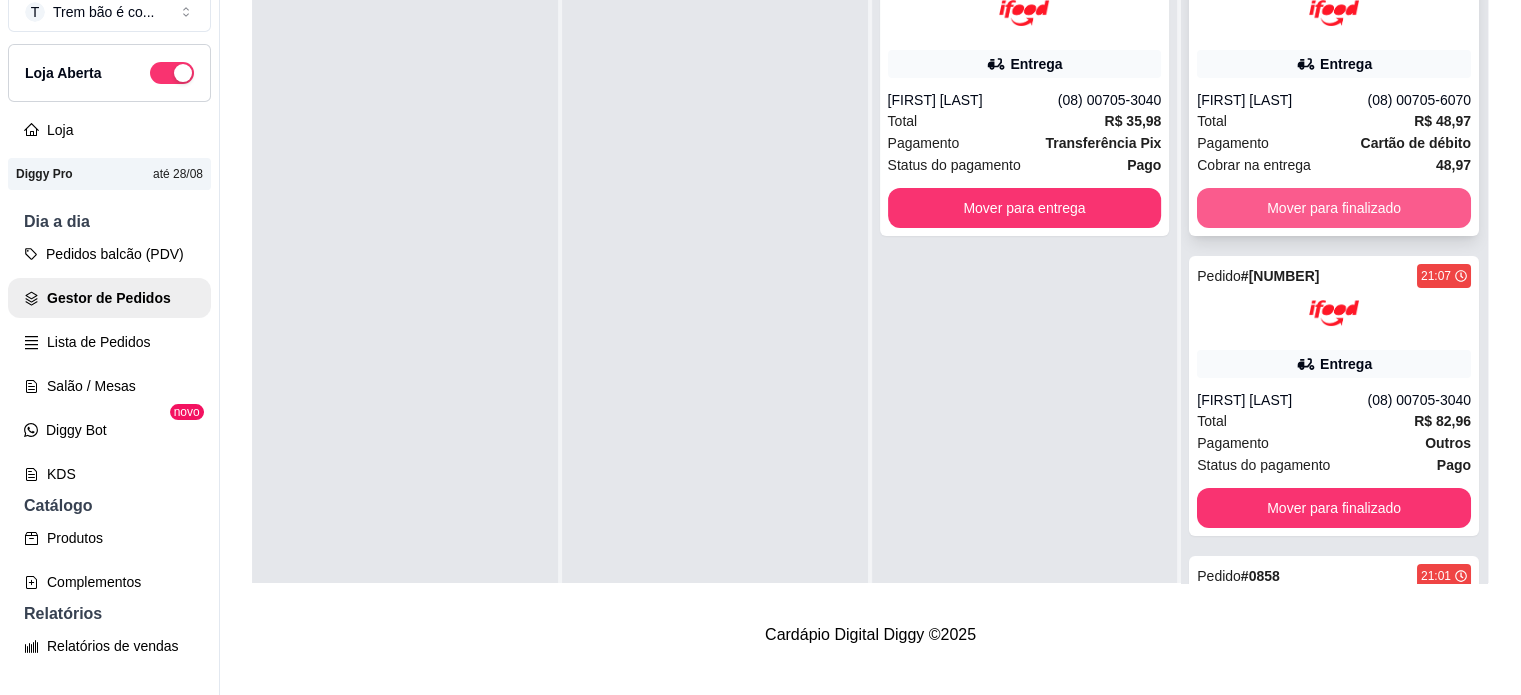click on "Mover para finalizado" at bounding box center (1334, 208) 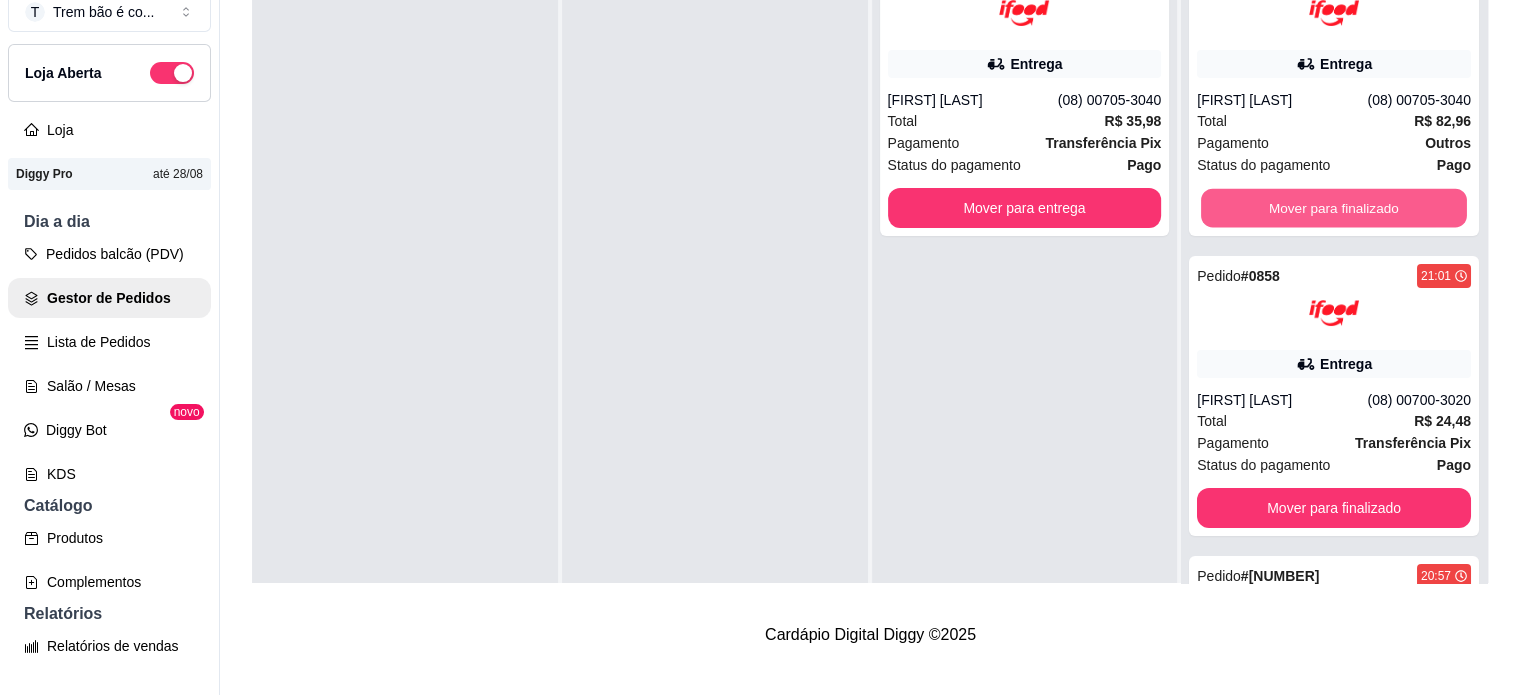 click on "Mover para finalizado" at bounding box center (1334, 208) 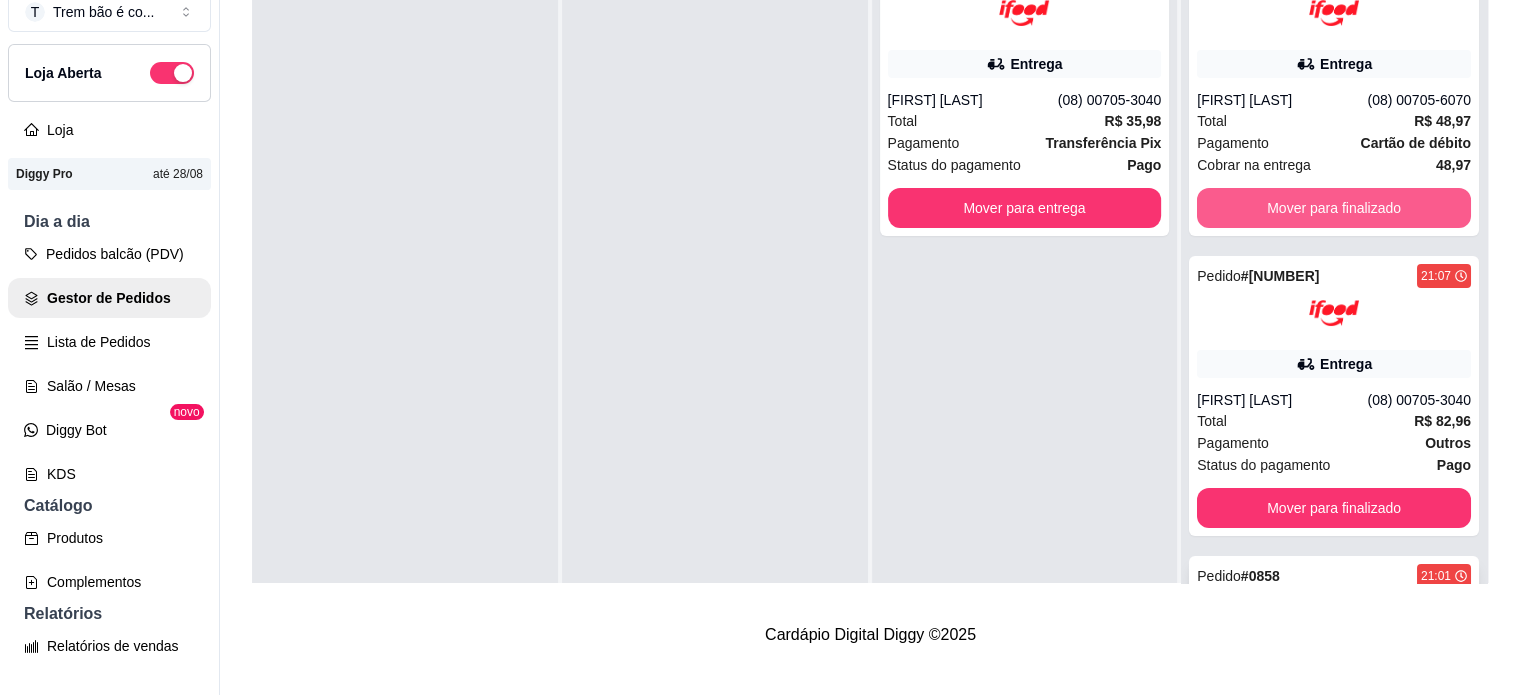 click on "Mover para finalizado" at bounding box center [1334, 208] 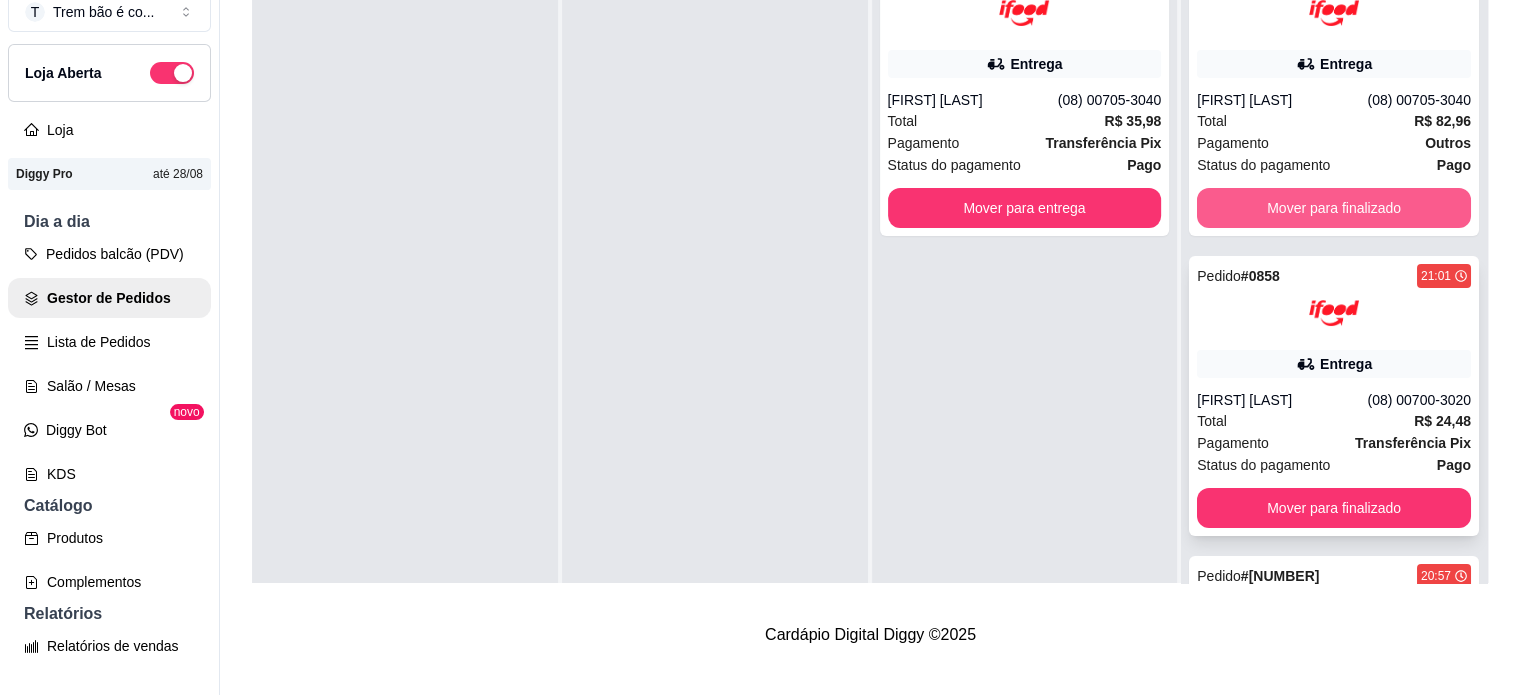 click on "Mover para finalizado" at bounding box center (1334, 208) 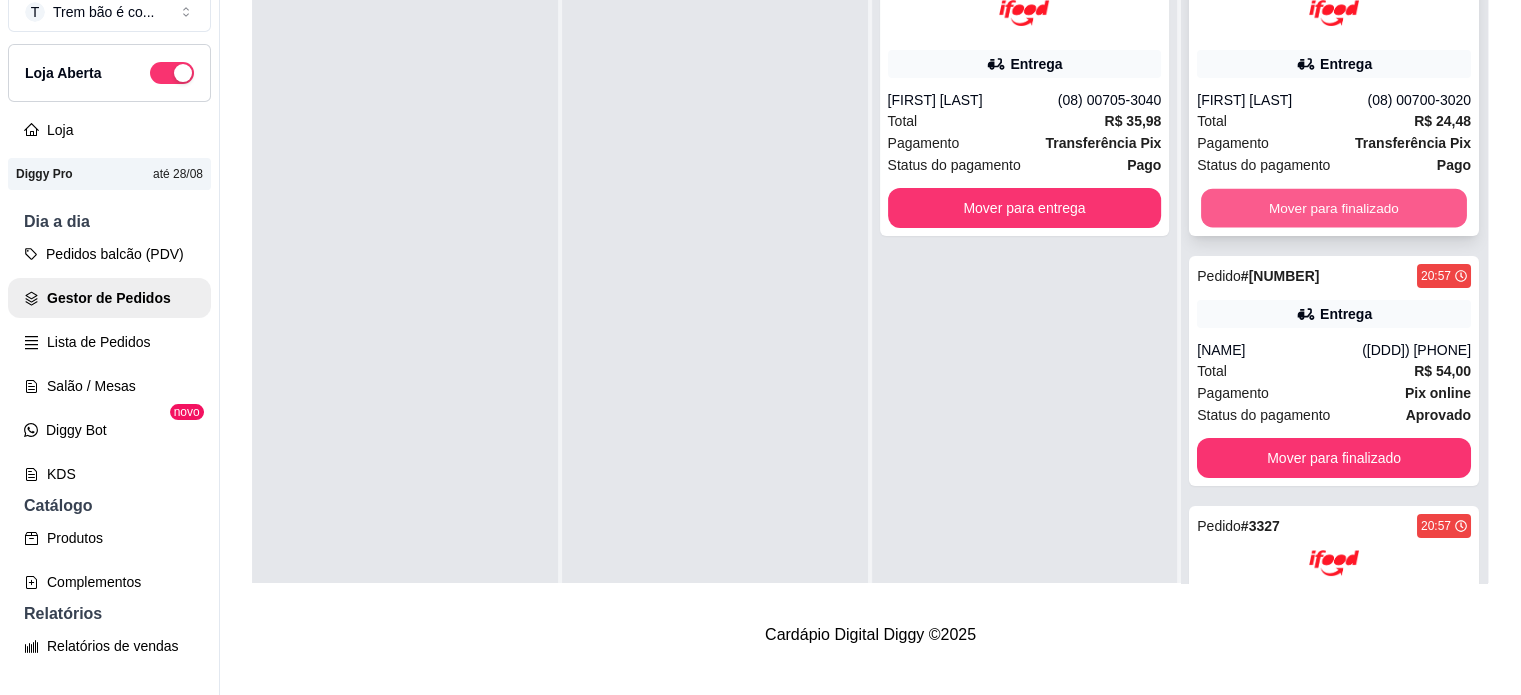 click on "Mover para finalizado" at bounding box center [1334, 208] 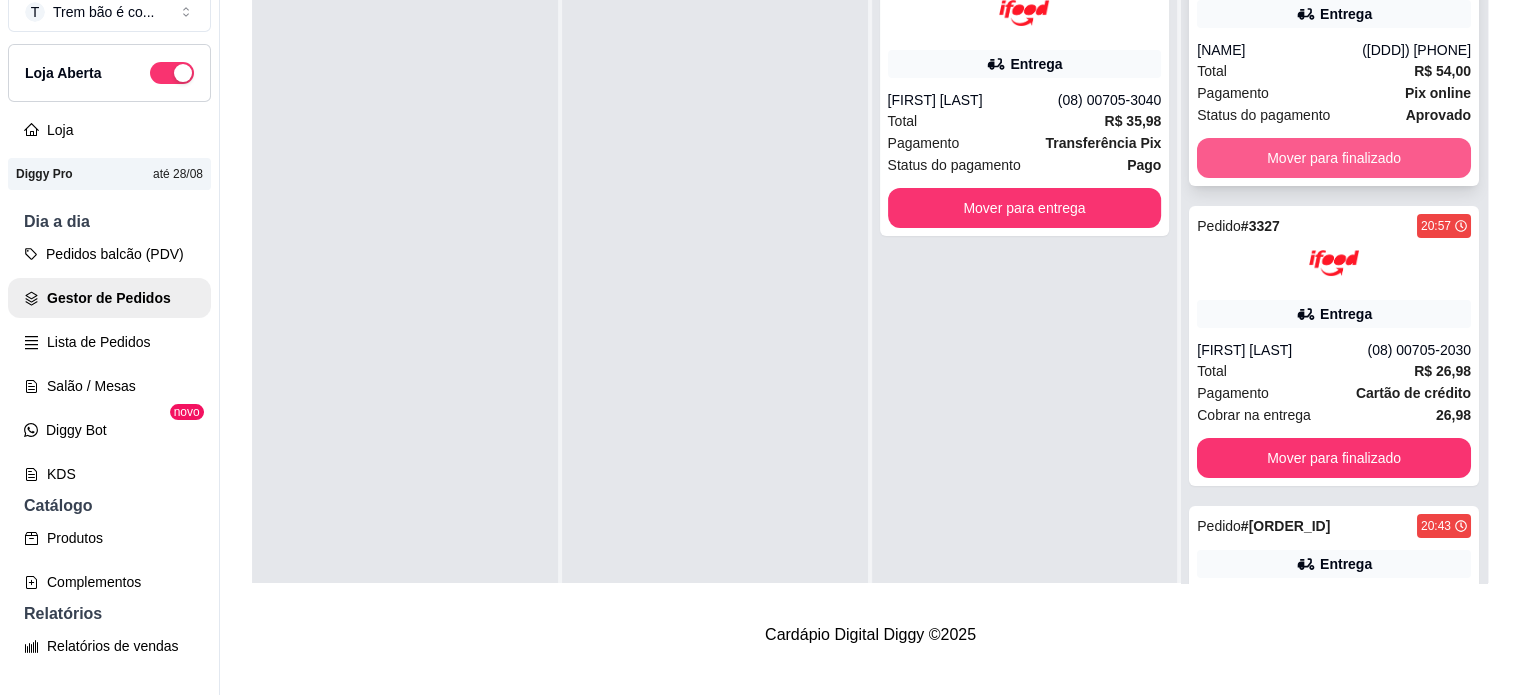click on "Mover para finalizado" at bounding box center [1334, 158] 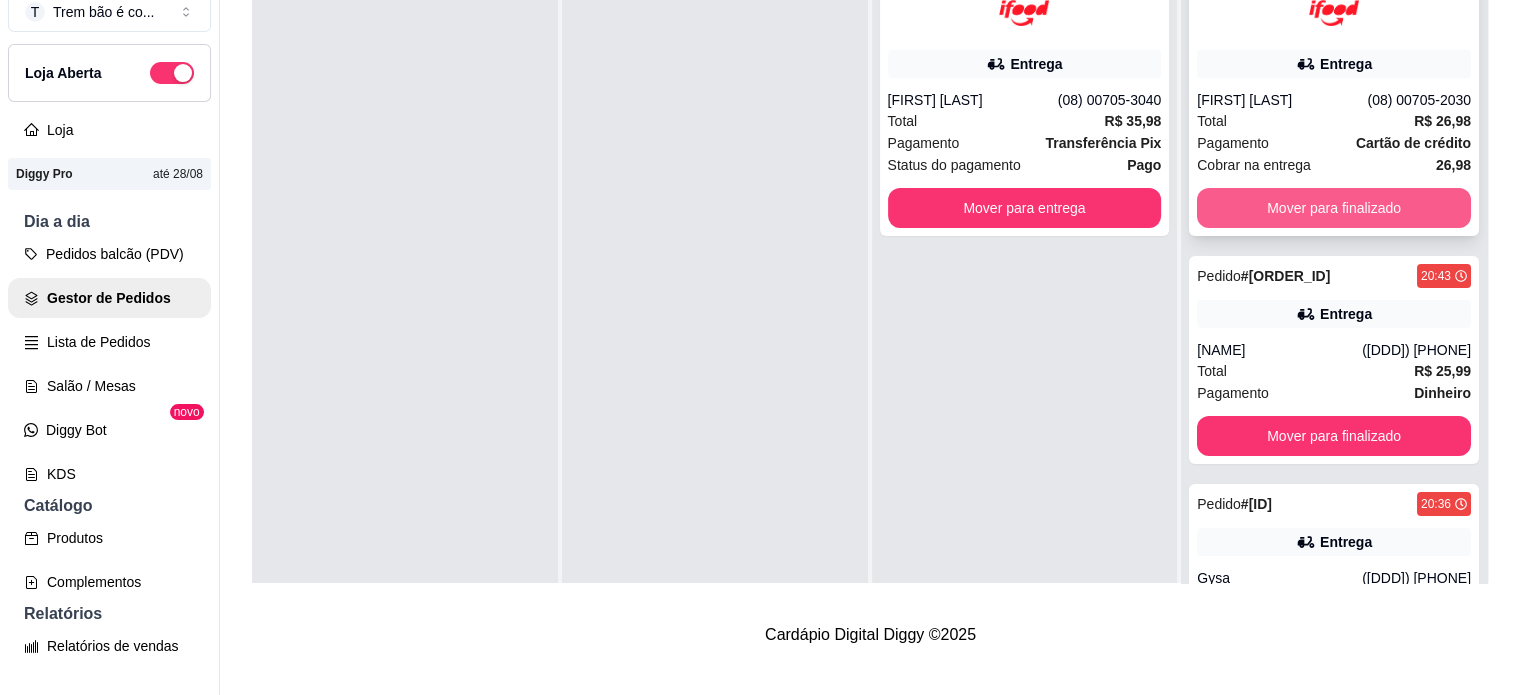 click on "Mover para finalizado" at bounding box center [1334, 208] 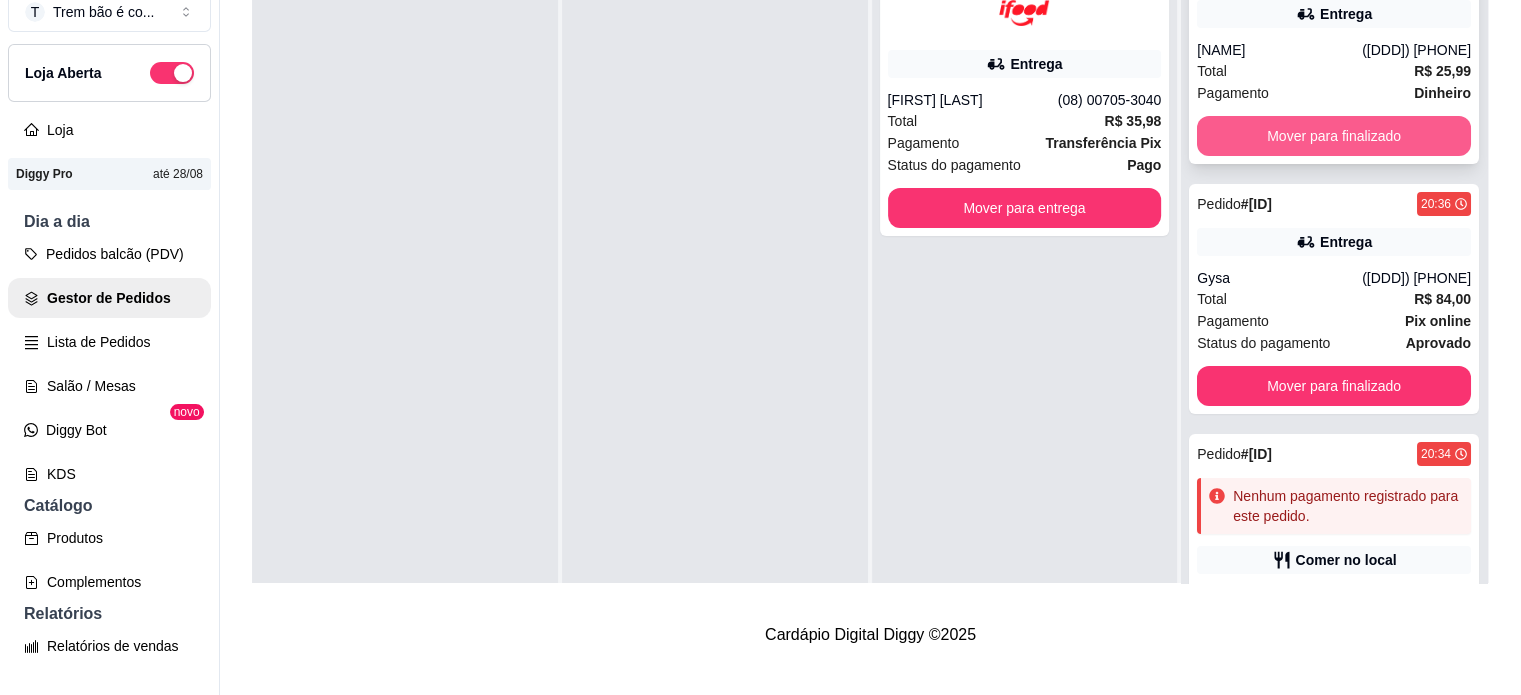 click on "Mover para finalizado" at bounding box center (1334, 136) 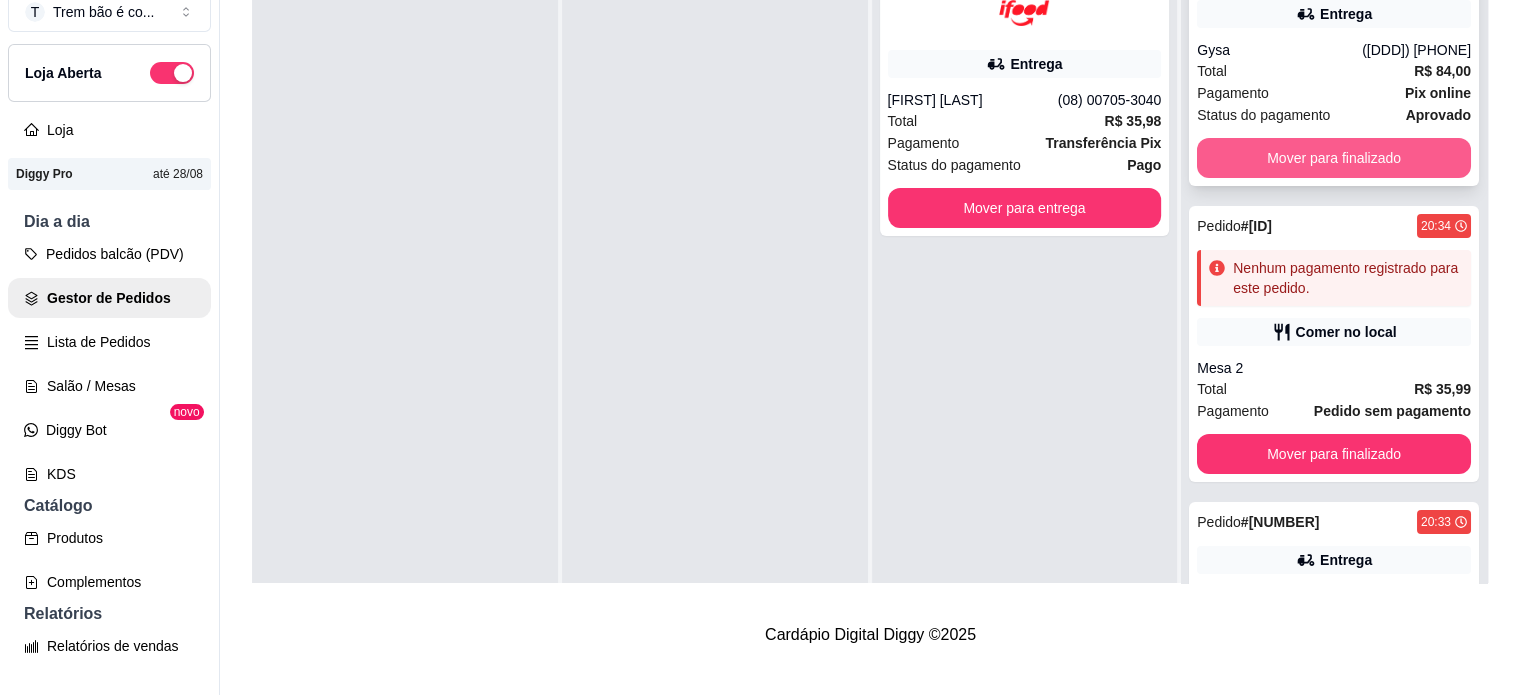 click on "Mover para finalizado" at bounding box center [1334, 158] 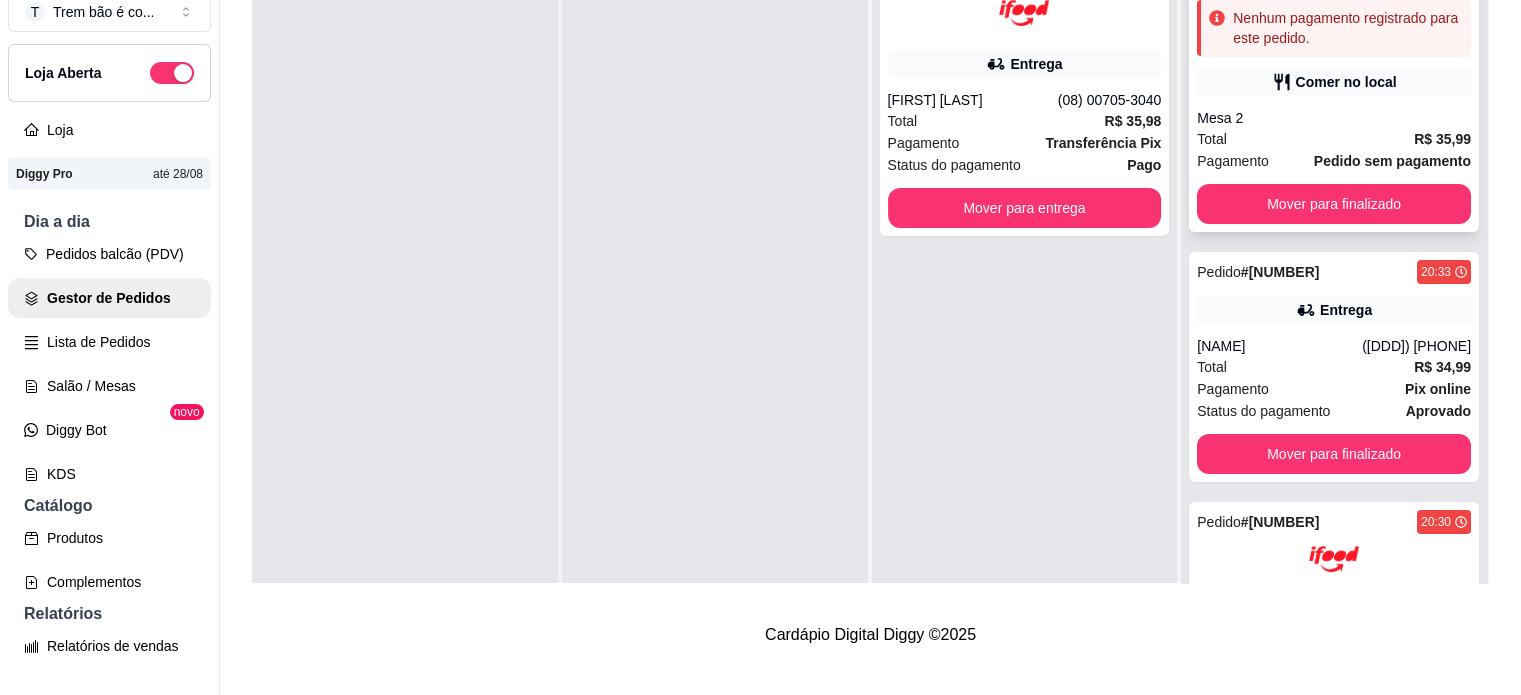 click on "Mover para finalizado" at bounding box center (1334, 204) 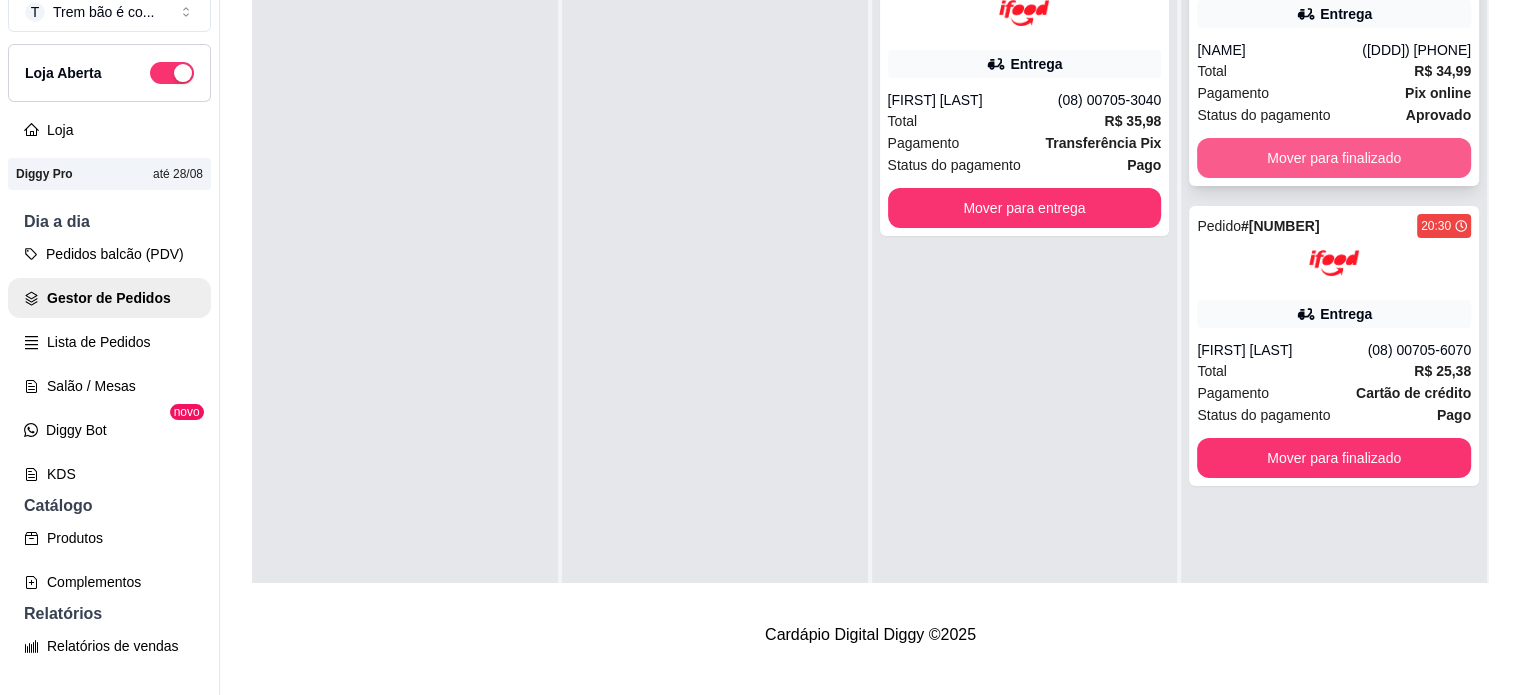 click on "Mover para finalizado" at bounding box center [1334, 158] 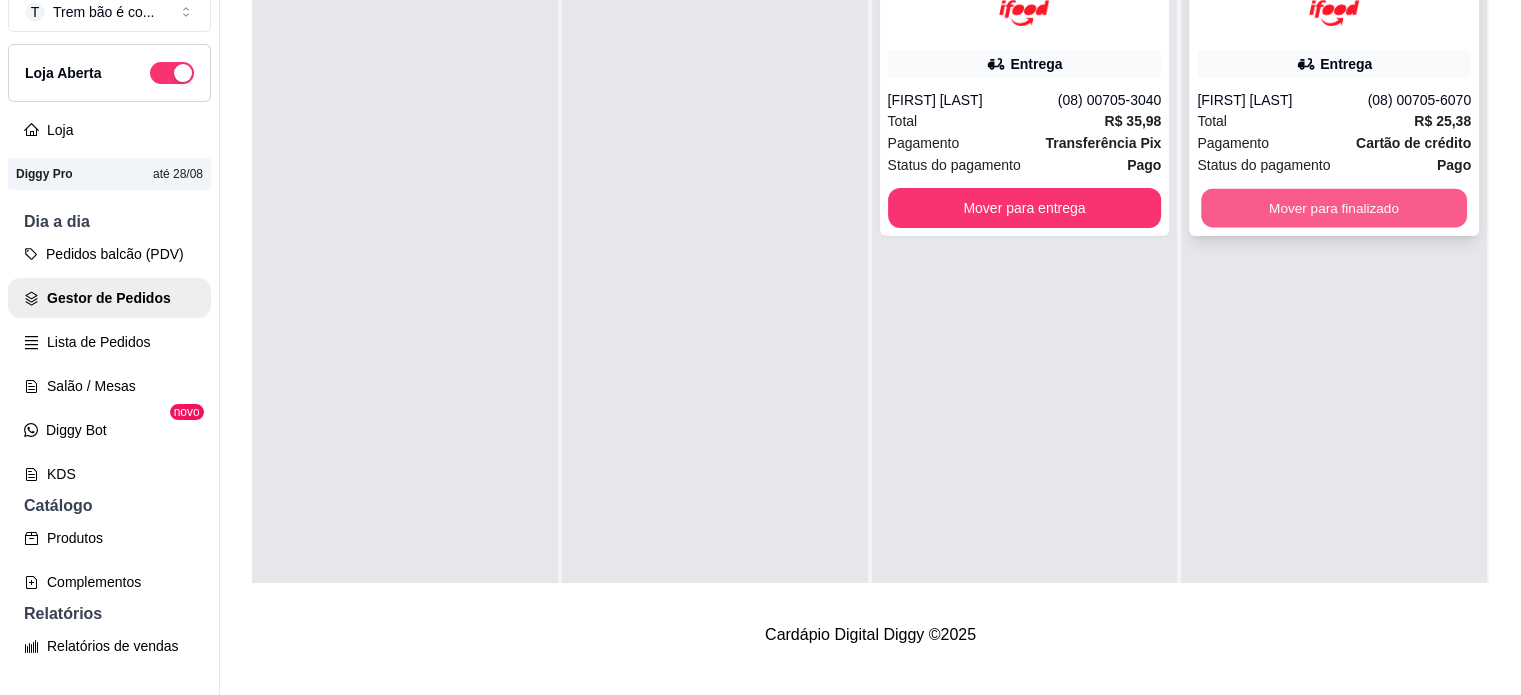 click on "Mover para finalizado" at bounding box center [1334, 208] 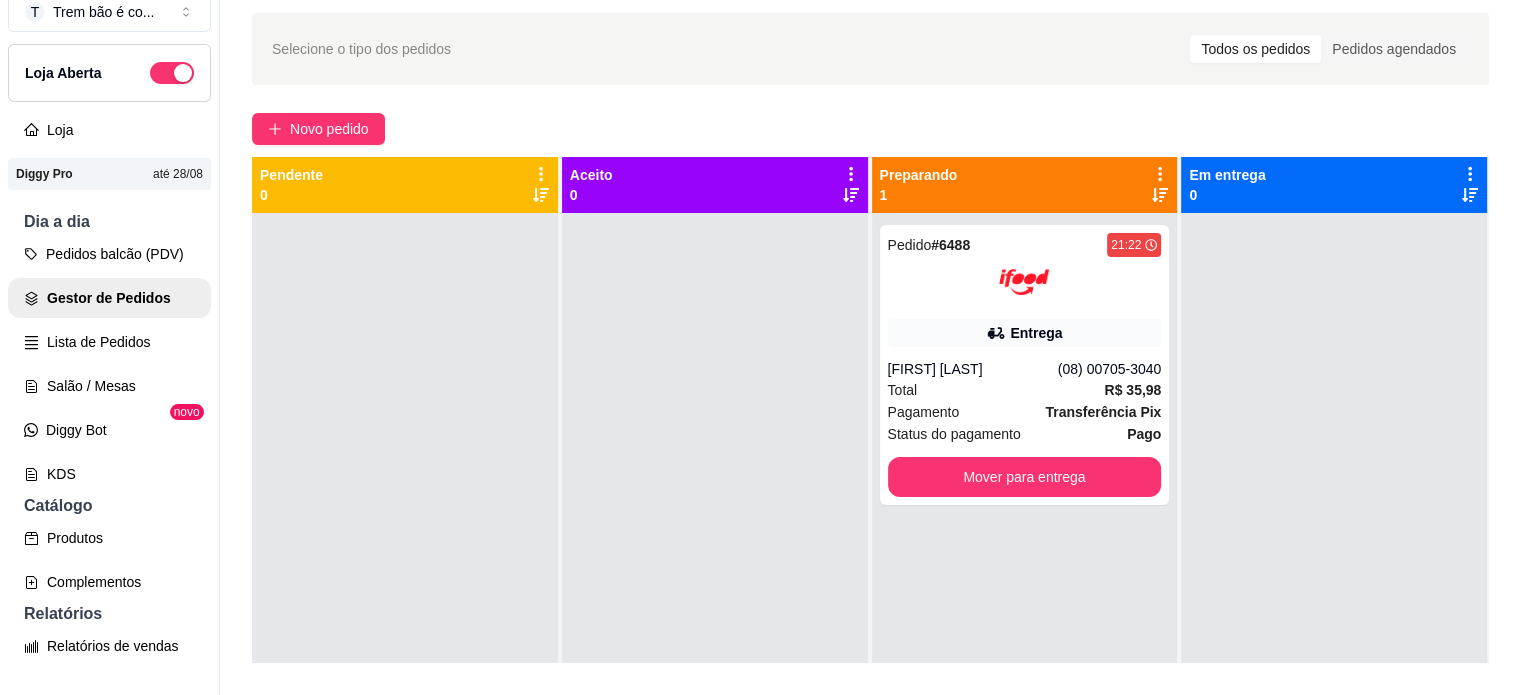 scroll, scrollTop: 0, scrollLeft: 0, axis: both 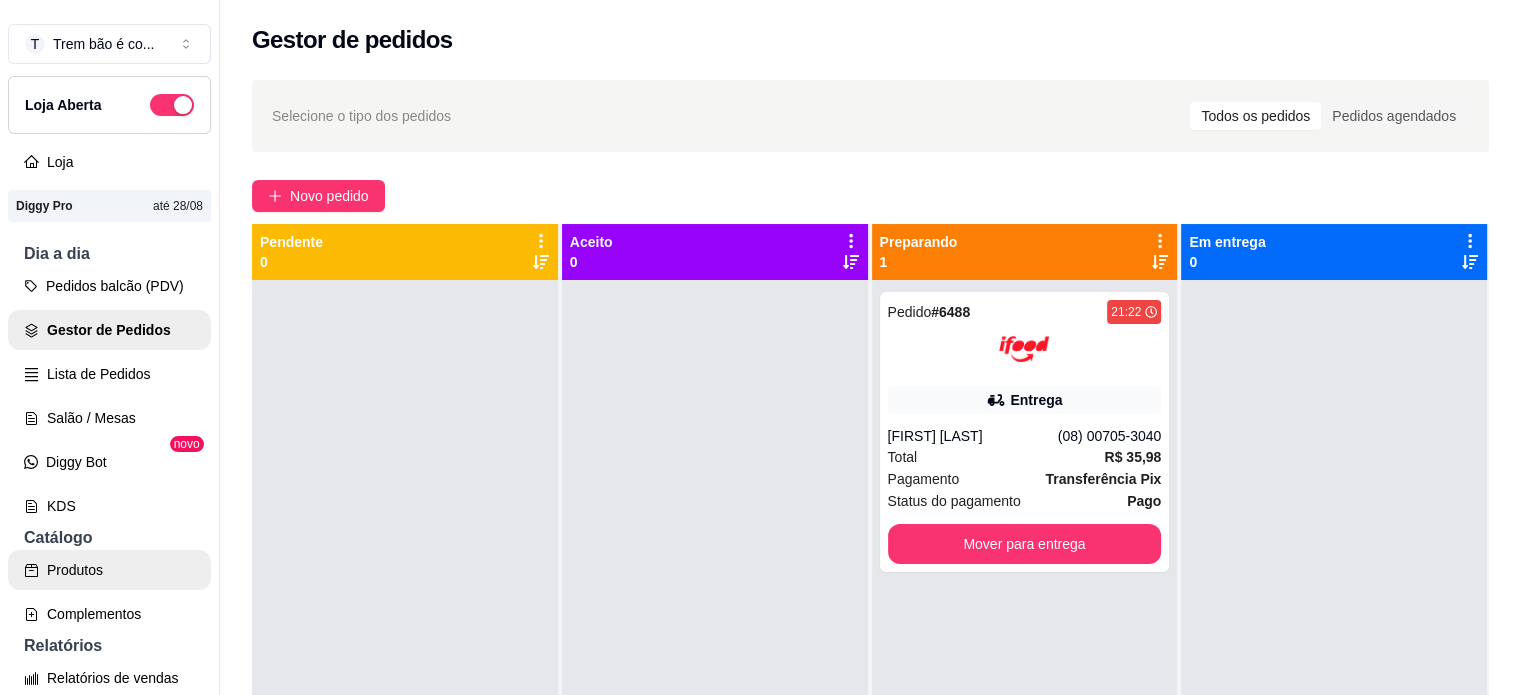 click on "Produtos" at bounding box center (109, 570) 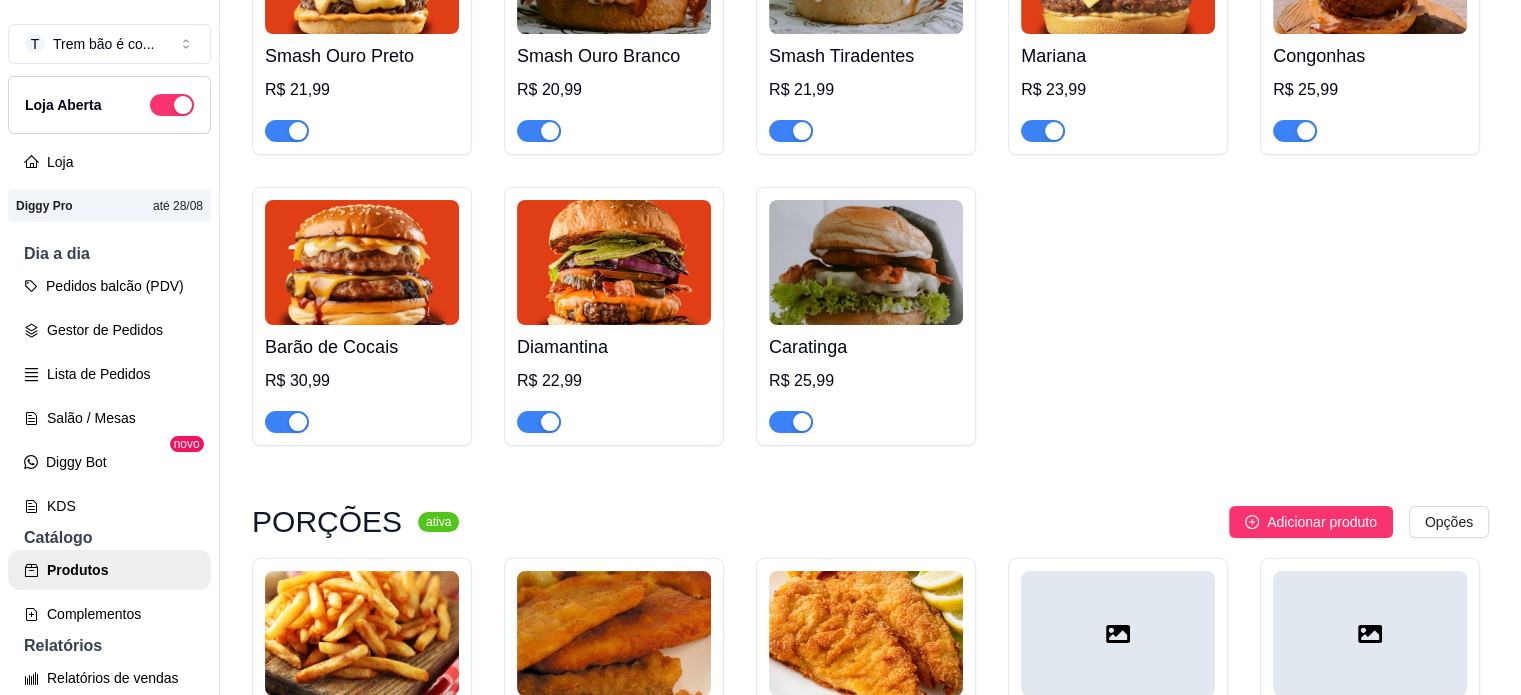 scroll, scrollTop: 1872, scrollLeft: 0, axis: vertical 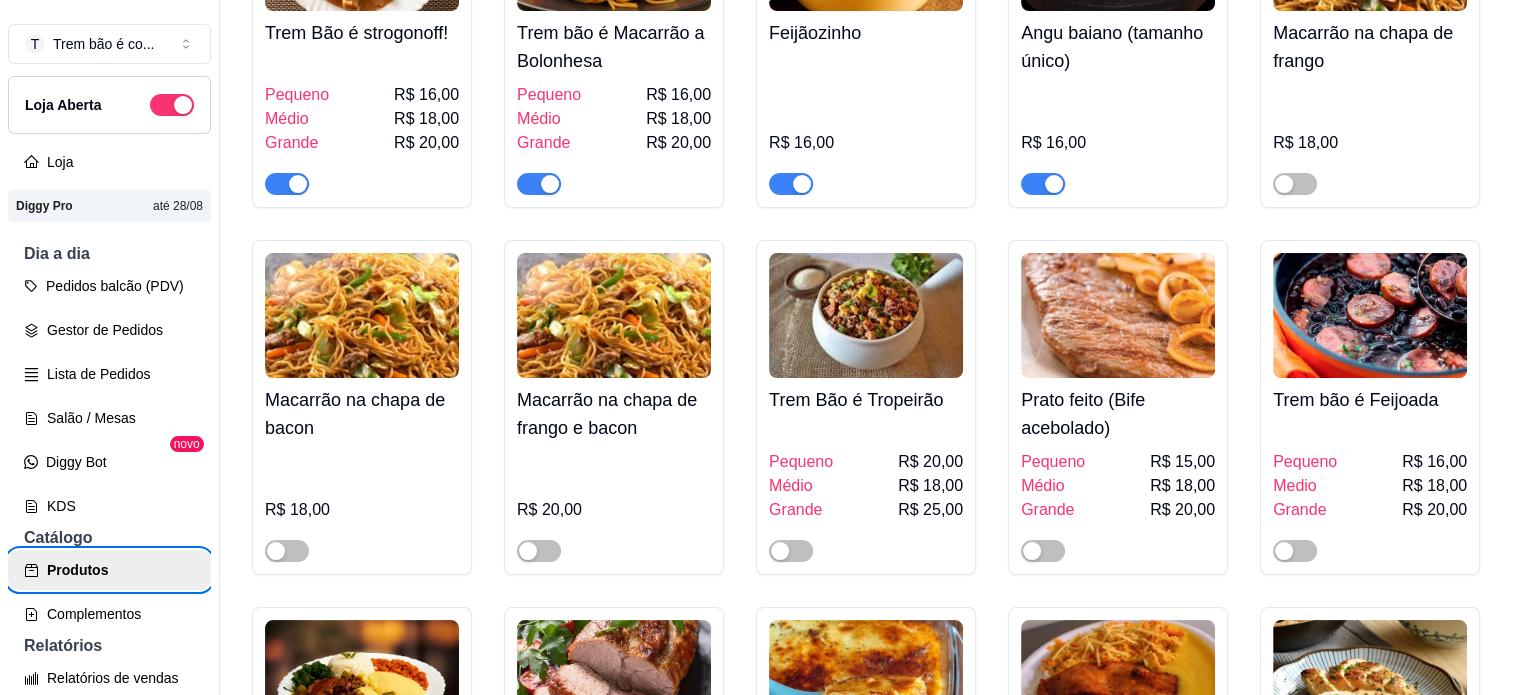 click on "T Trem bão é co ... Loja Aberta Loja Diggy Pro até 28/08   Dia a dia Pedidos balcão (PDV) Gestor de Pedidos Lista de Pedidos Salão / Mesas Diggy Bot novo KDS Catálogo Produtos Complementos Relatórios Relatórios de vendas Relatório de clientes Relatório de mesas Relatório de fidelidade novo Gerenciar Entregadores novo Nota Fiscal (NFC-e) Controle de caixa Controle de fiado Cupons Clientes Estoque Configurações Diggy Planos Precisa de ajuda? Sair Produtos Adicionar categoria Reodernar categorias Aqui você cadastra e gerencia seu produtos e categorias LANÇAMENTO  ativa Adicionar produto Opções Caratinga   [PRICE] Cheddar das Gerais (Somente para comer no local)   [PRICE] ESPECIAL DO DIA!! ativa Adicionar produto Opções Parmegiana (tamanho único)   [PRICE] COMBOS PROMOCIONAIS ativa Adicionar produto Opções Combo coxinhas + Guaraná lata 350 ml    [PRICE] Smash Ouro preto + Refrigerante Fys 350 ml Limão Siciliano   [PRICE] Combo Casal   [PRICE]   [PRICE] Combo Kids   [PRICE]" at bounding box center (760, 347) 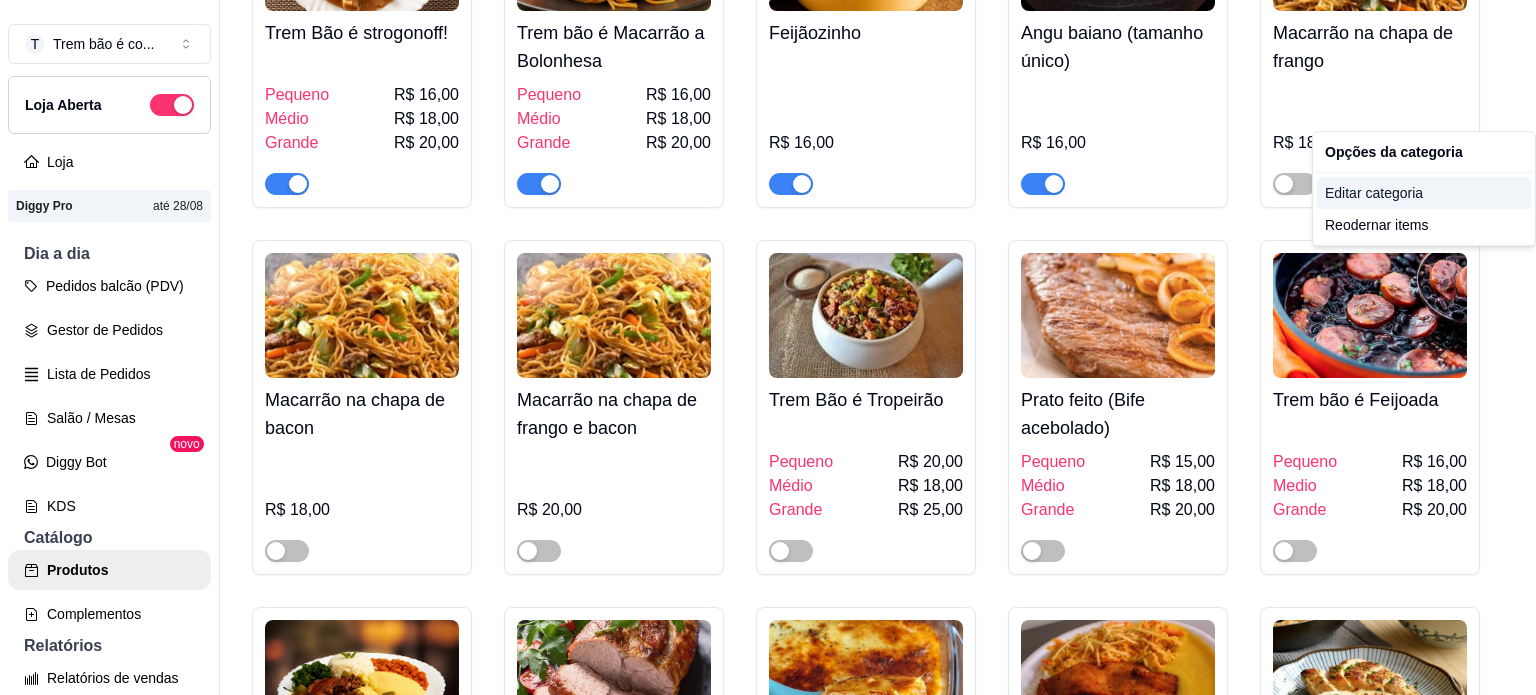 click on "Editar categoria" at bounding box center (1424, 193) 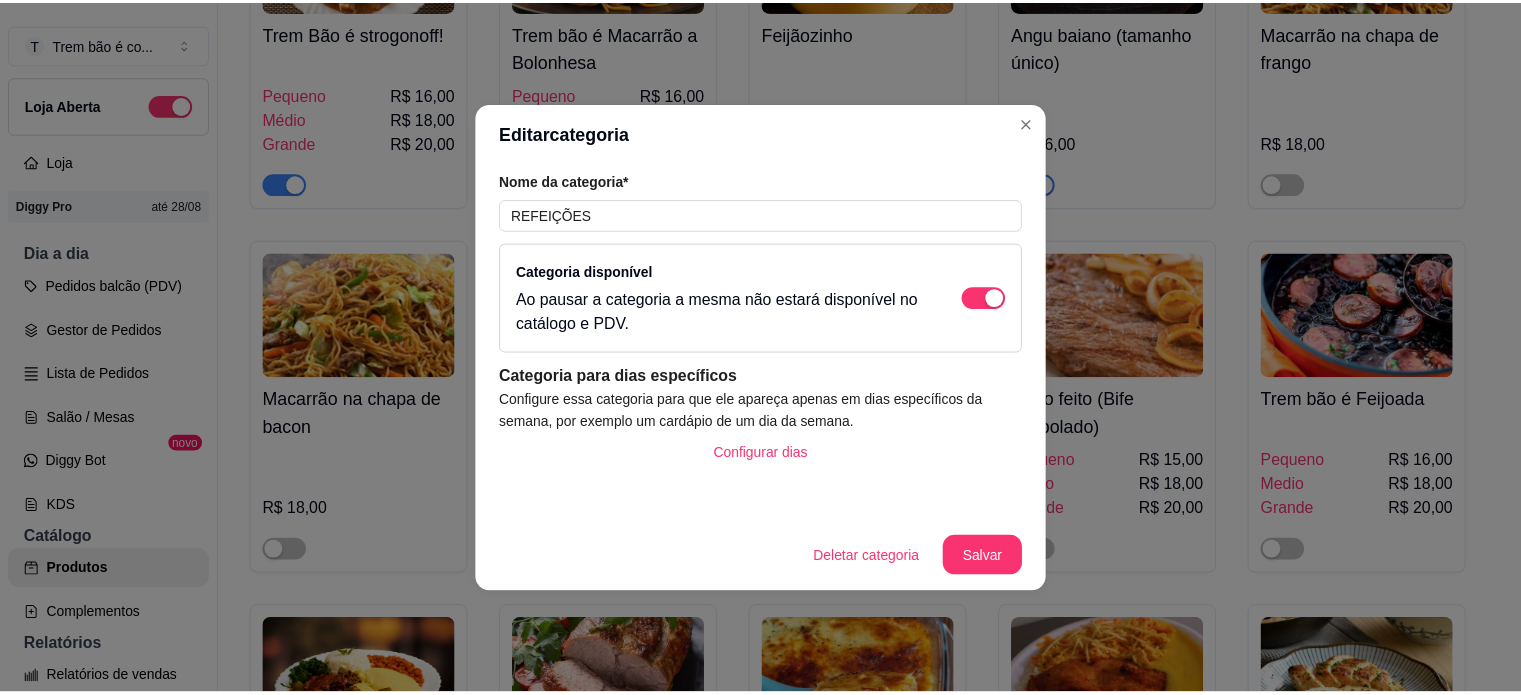 scroll, scrollTop: 3988, scrollLeft: 0, axis: vertical 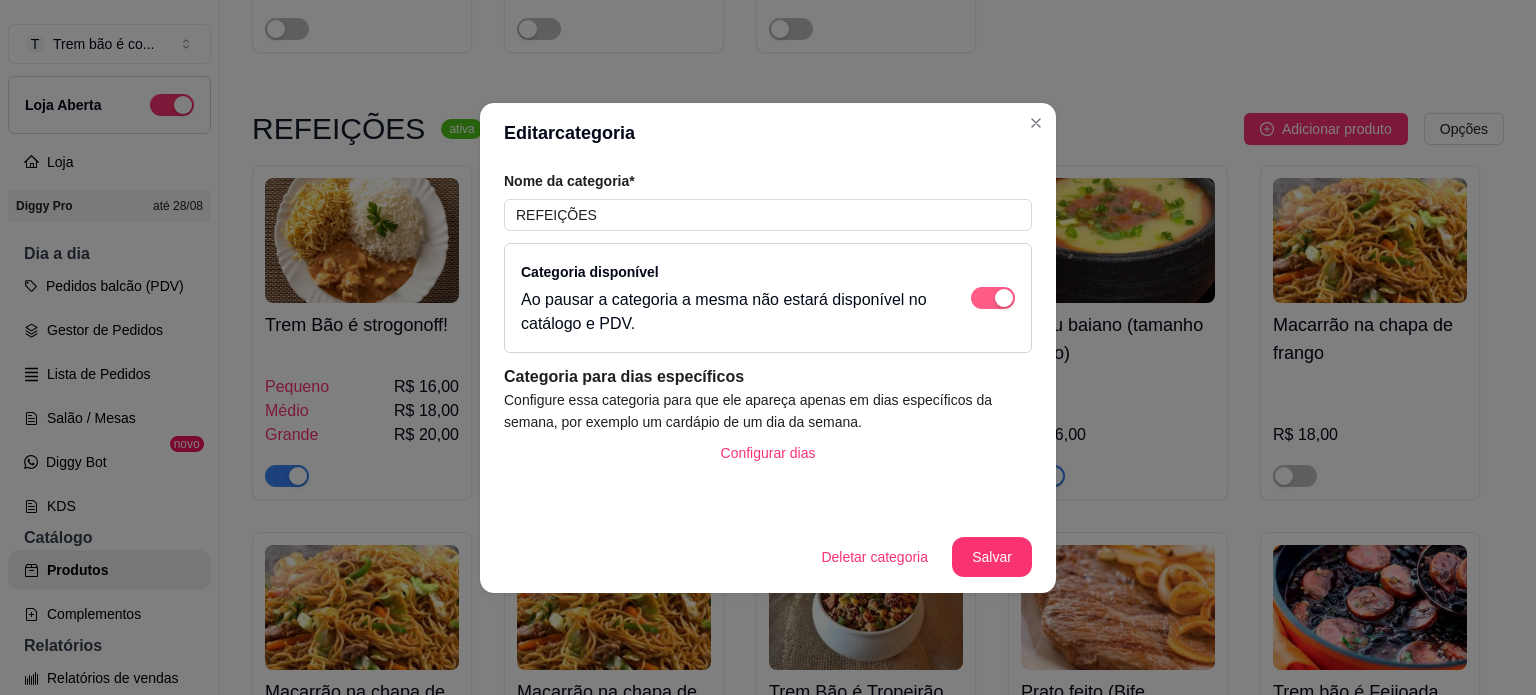 click at bounding box center (1004, 298) 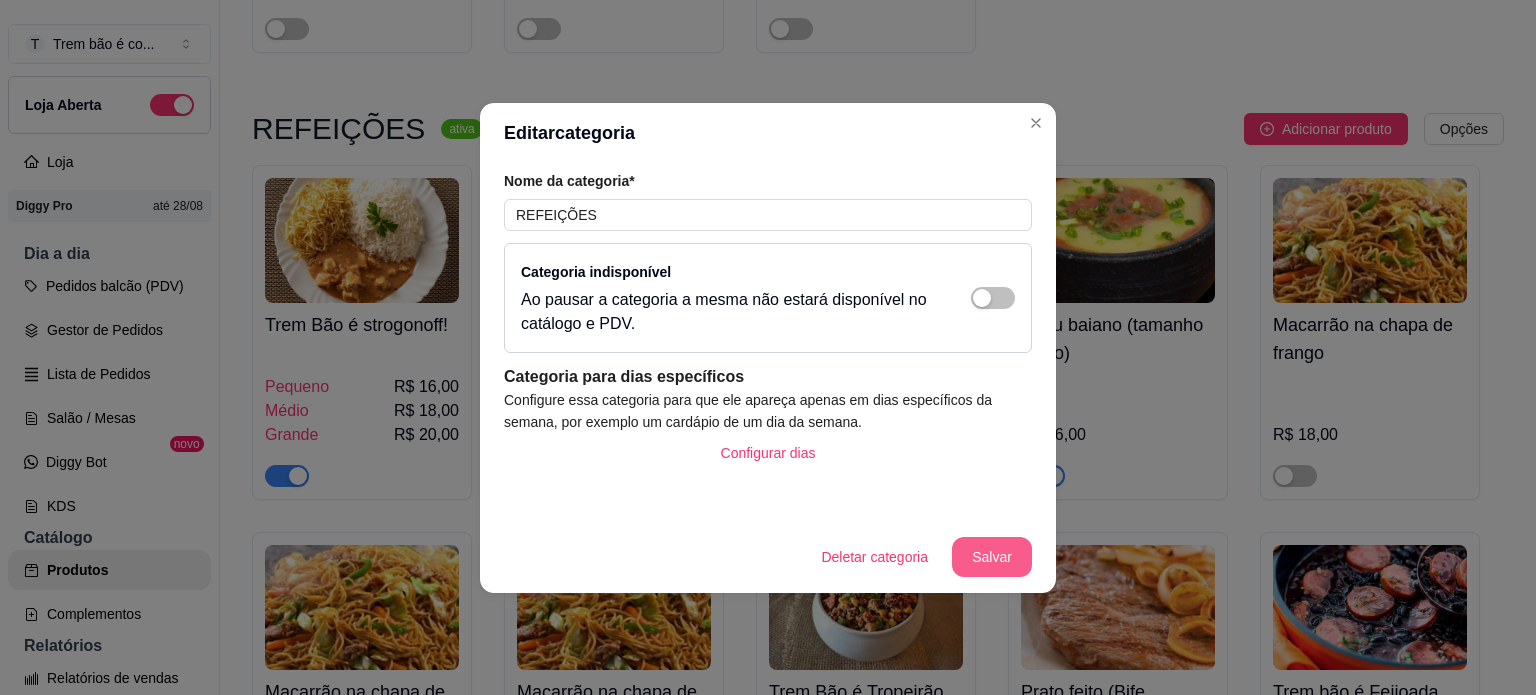 click on "Salvar" at bounding box center [992, 557] 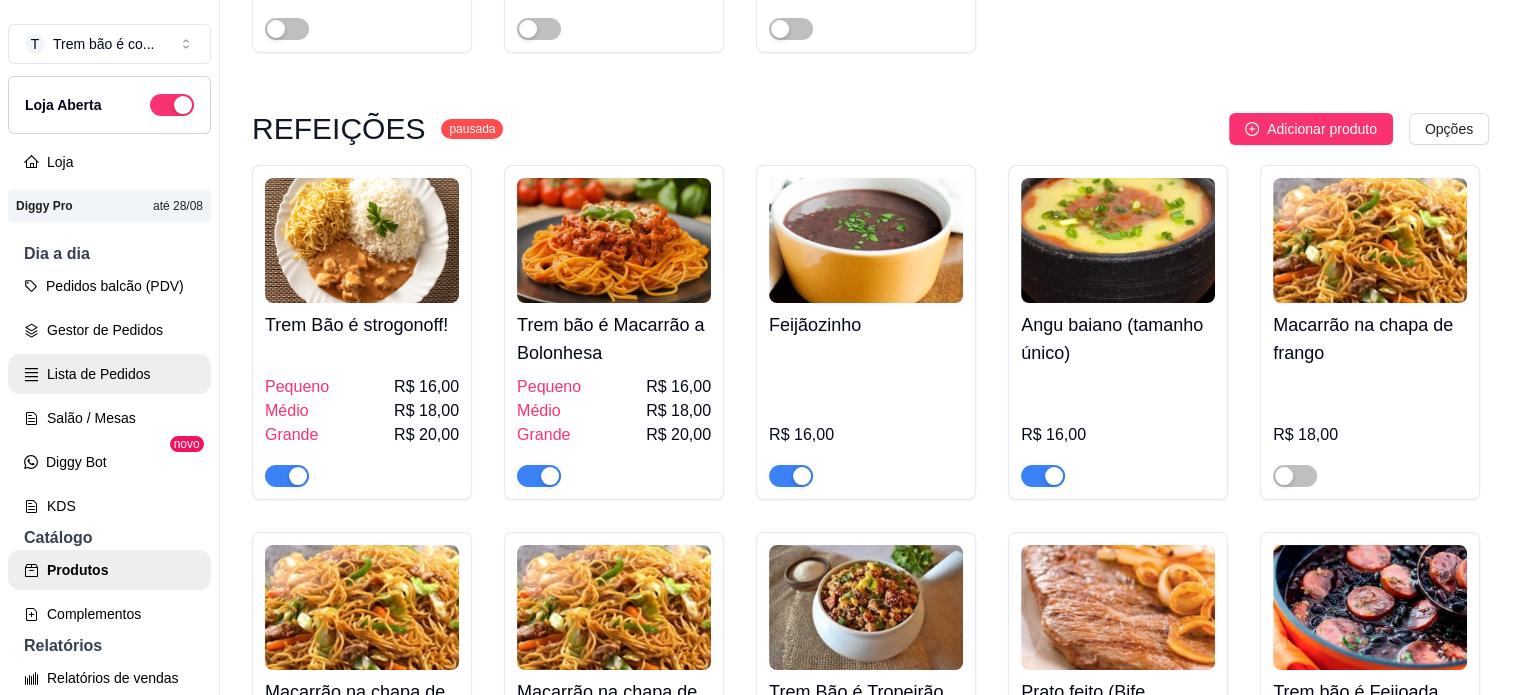 click on "Lista de Pedidos" at bounding box center (109, 374) 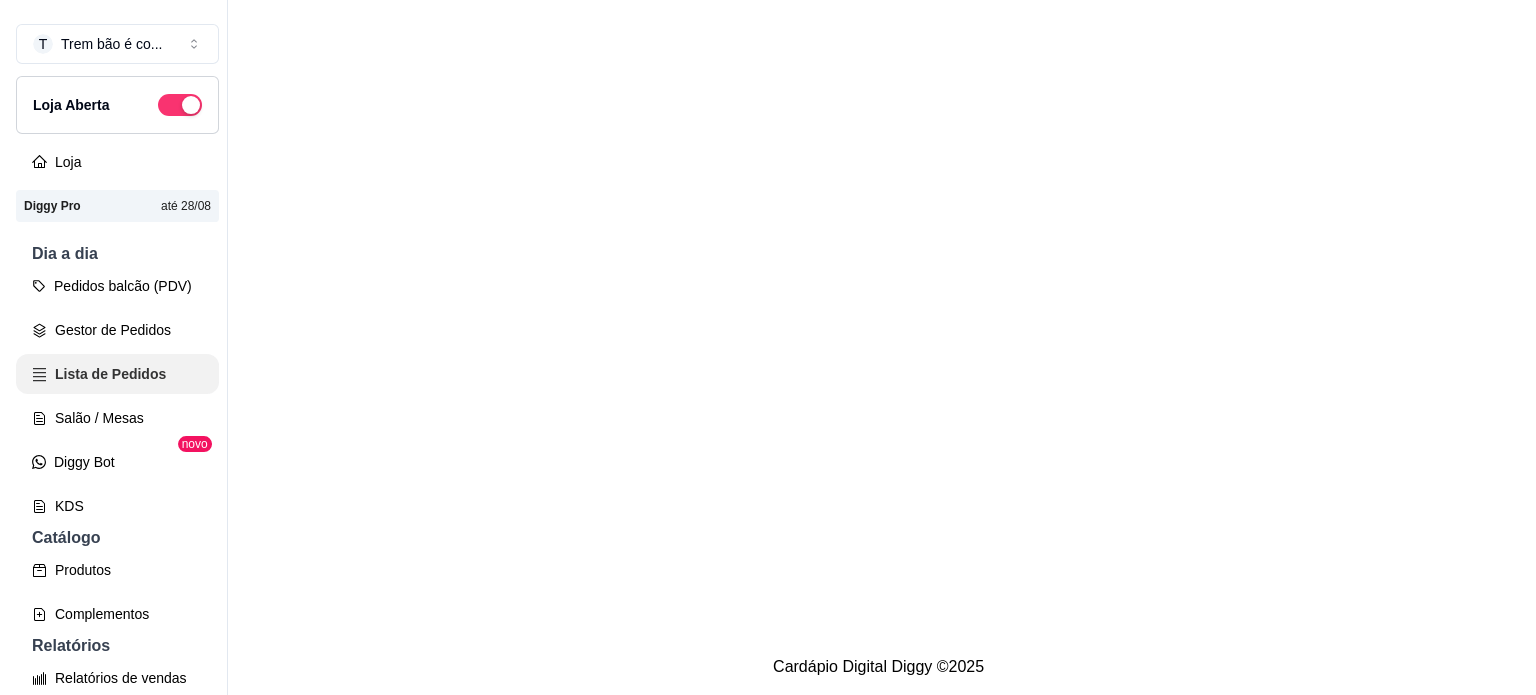 scroll, scrollTop: 0, scrollLeft: 0, axis: both 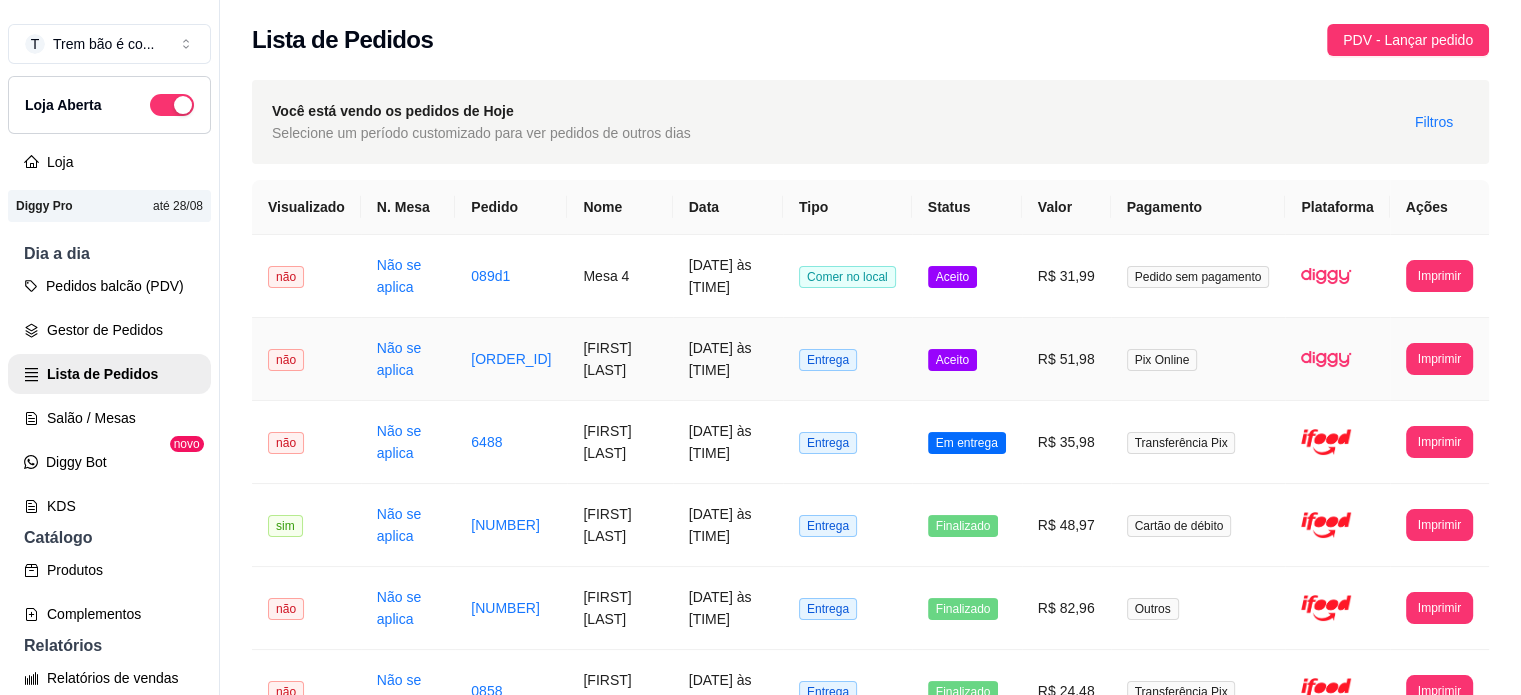 click on "[FIRST] [LAST]" at bounding box center [619, 359] 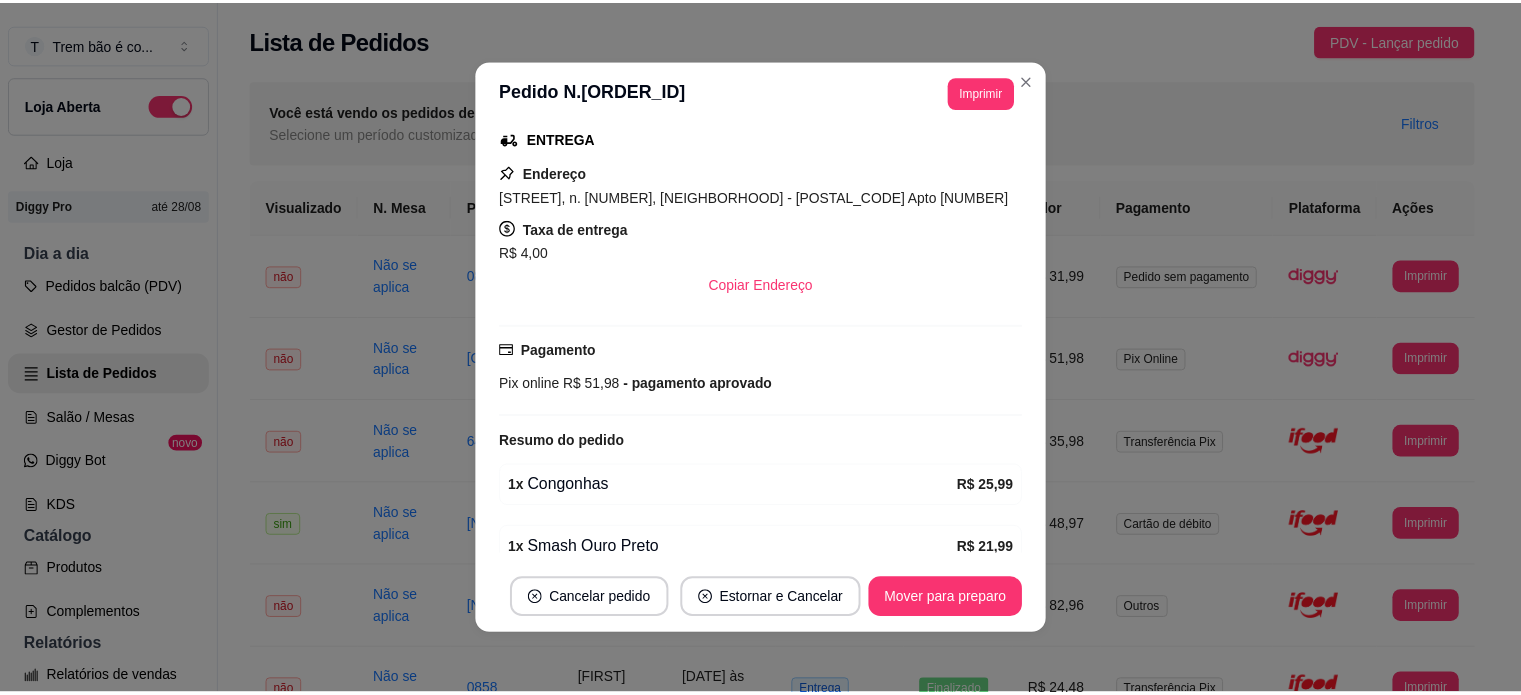 scroll, scrollTop: 412, scrollLeft: 0, axis: vertical 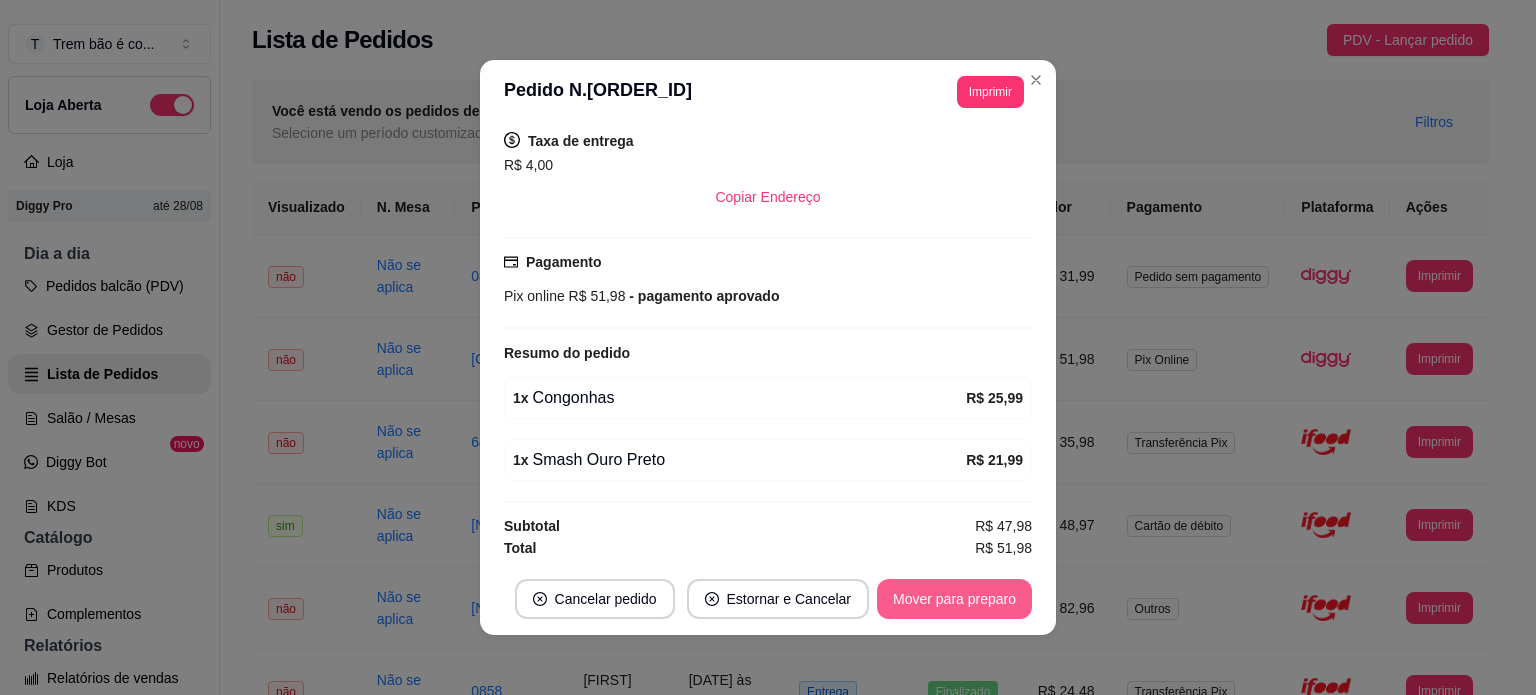 click on "Mover para preparo" at bounding box center (954, 599) 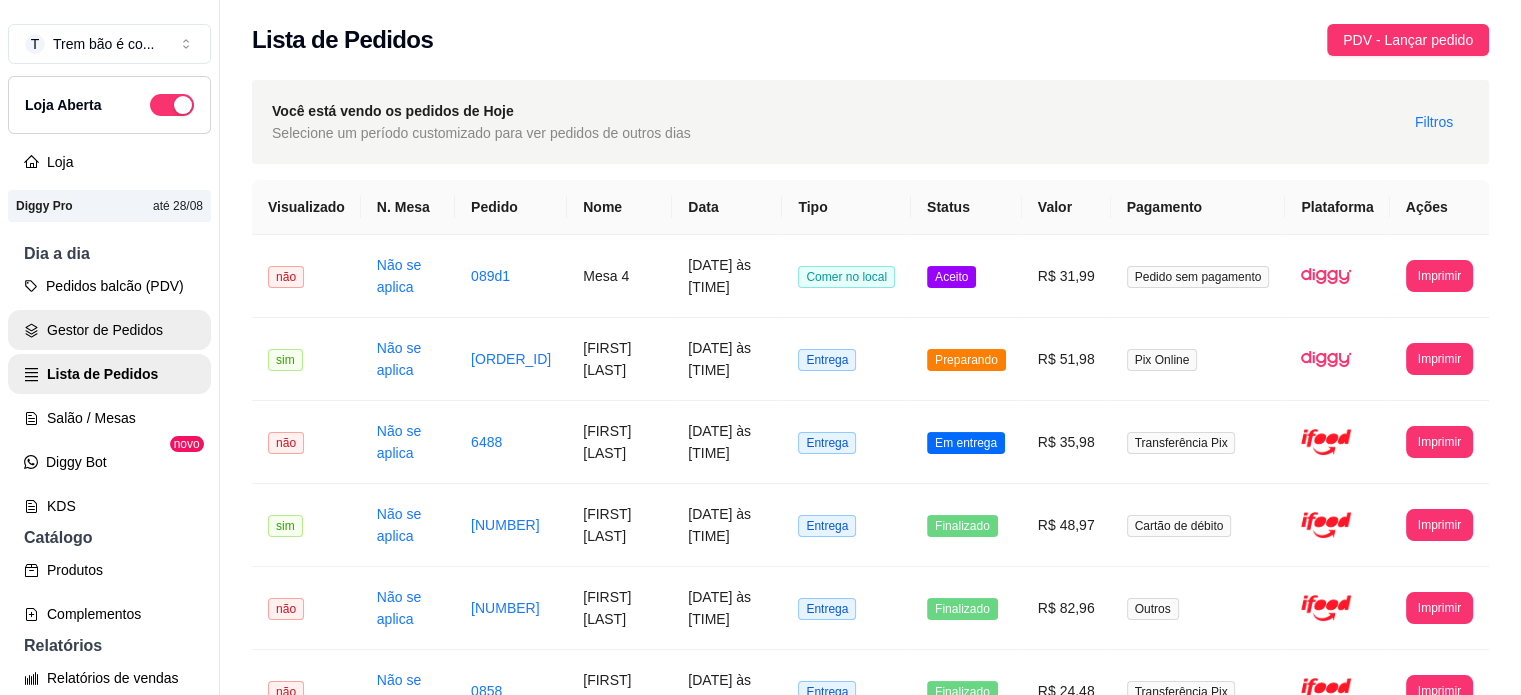 click on "Gestor de Pedidos" at bounding box center (109, 330) 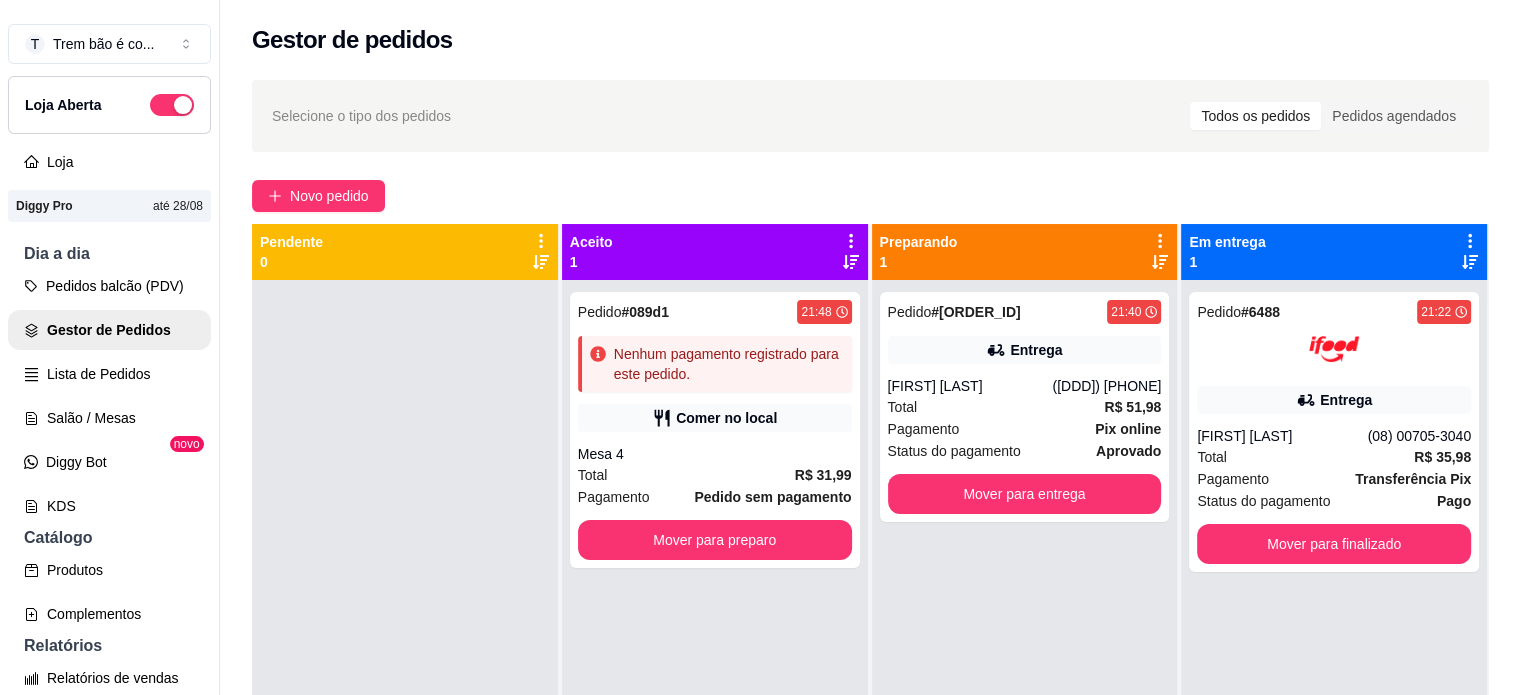 scroll, scrollTop: 56, scrollLeft: 0, axis: vertical 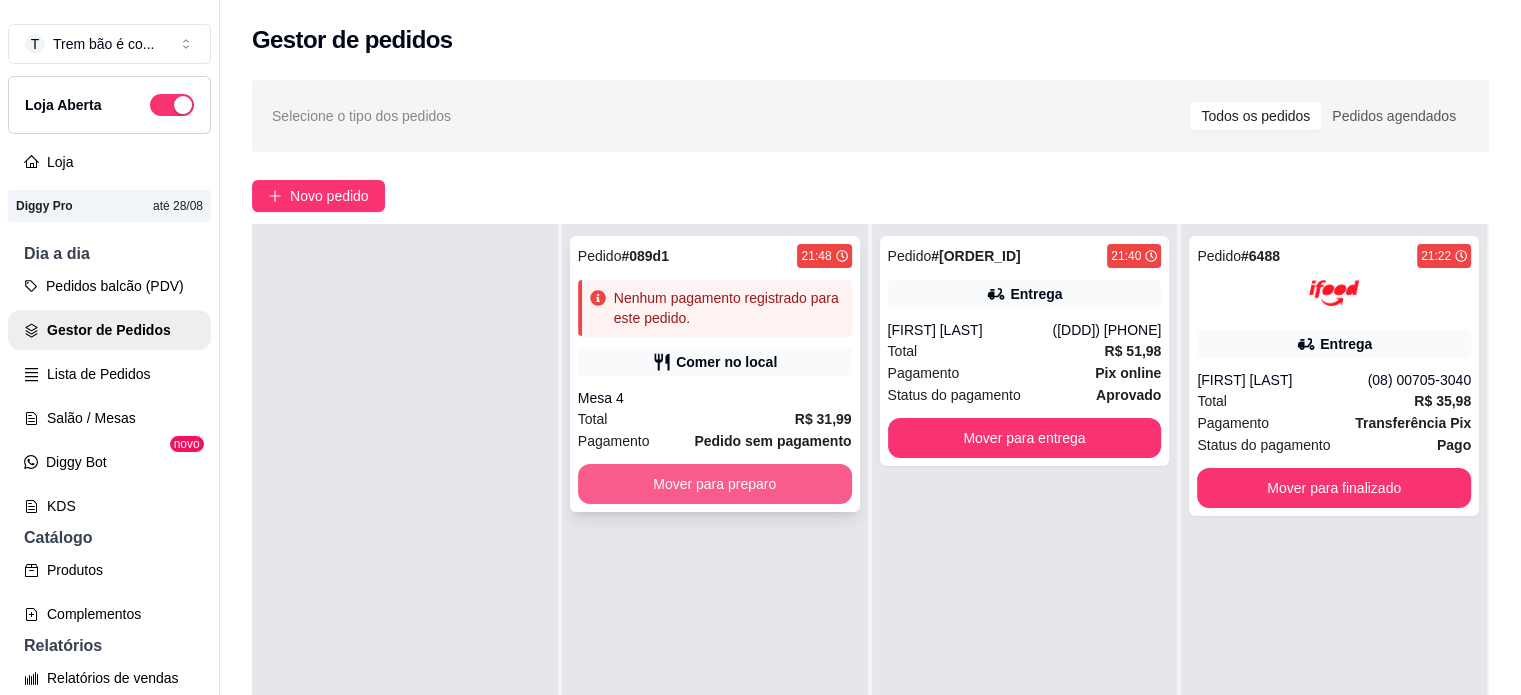 click on "Mover para preparo" at bounding box center [715, 484] 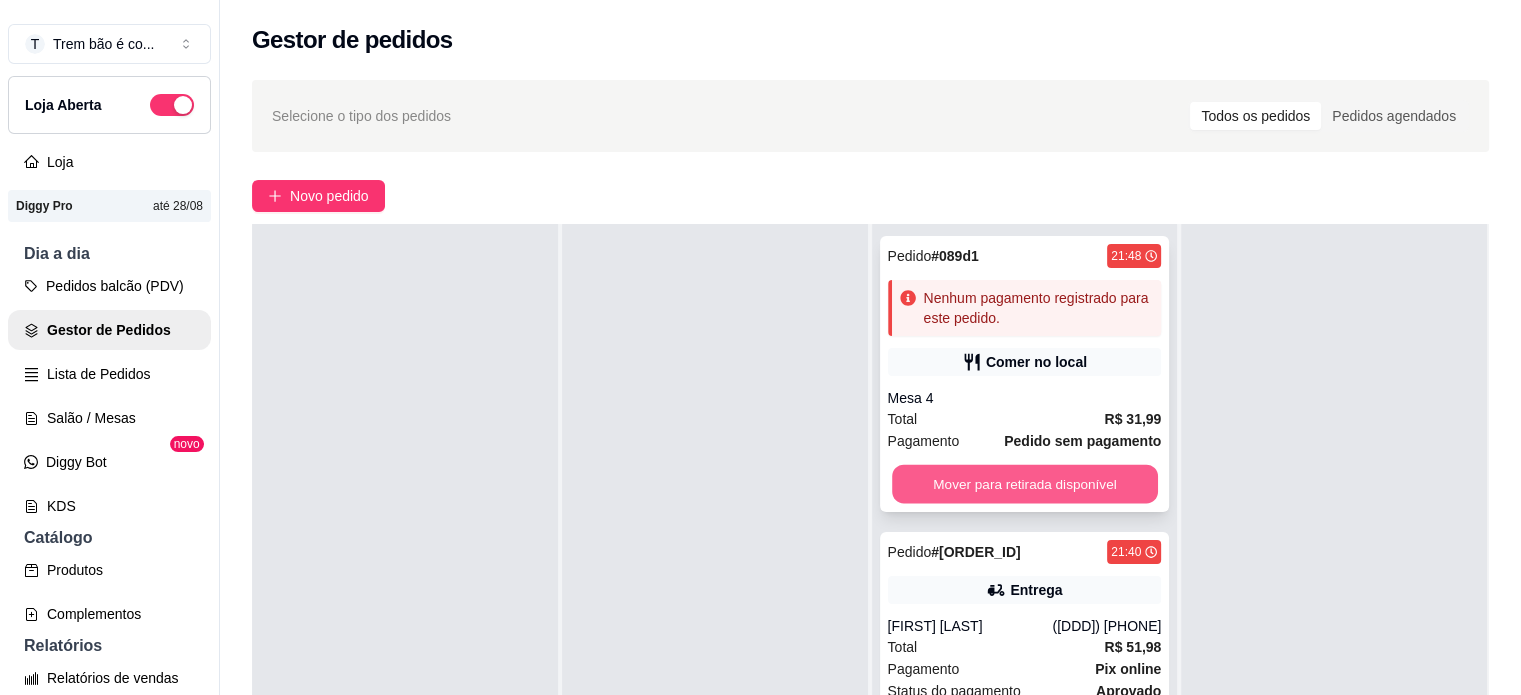 click on "Mover para retirada disponível" at bounding box center [1025, 484] 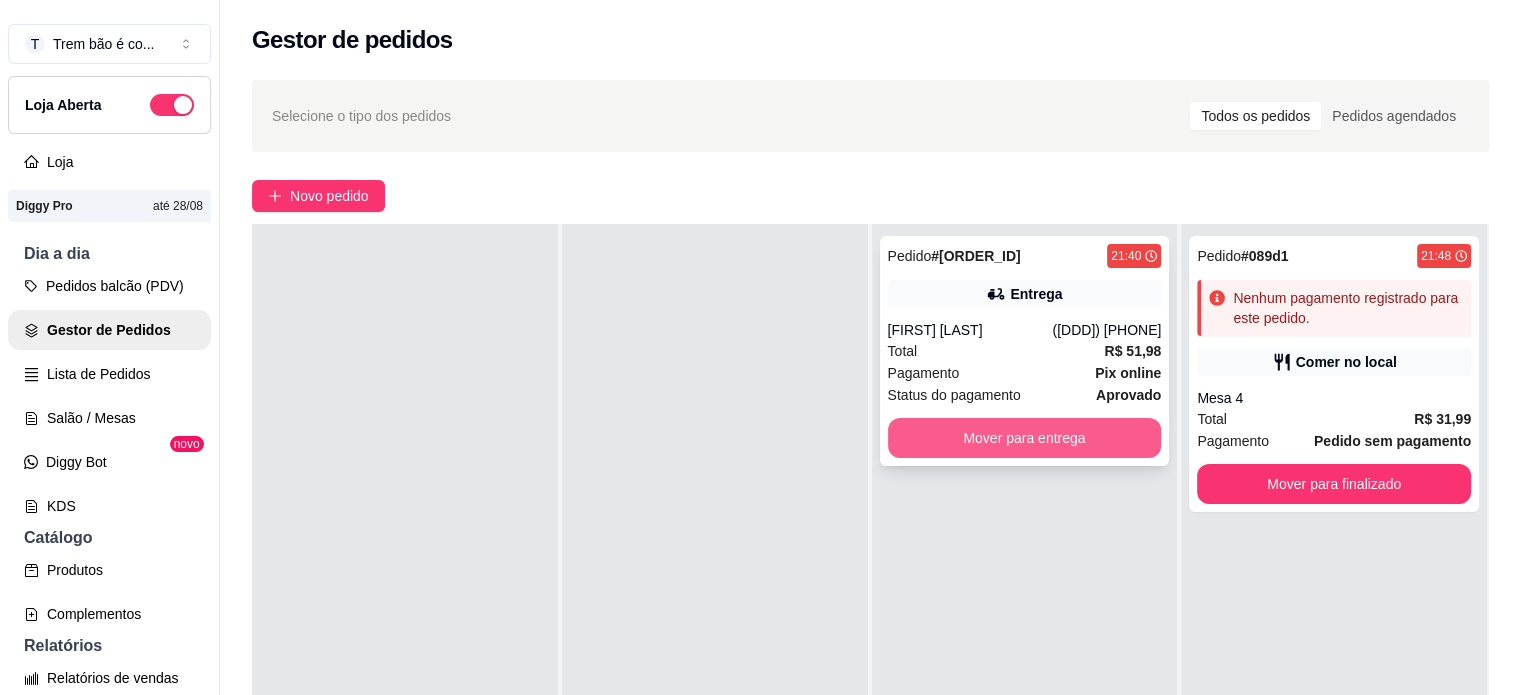 click on "Mover para entrega" at bounding box center [1025, 438] 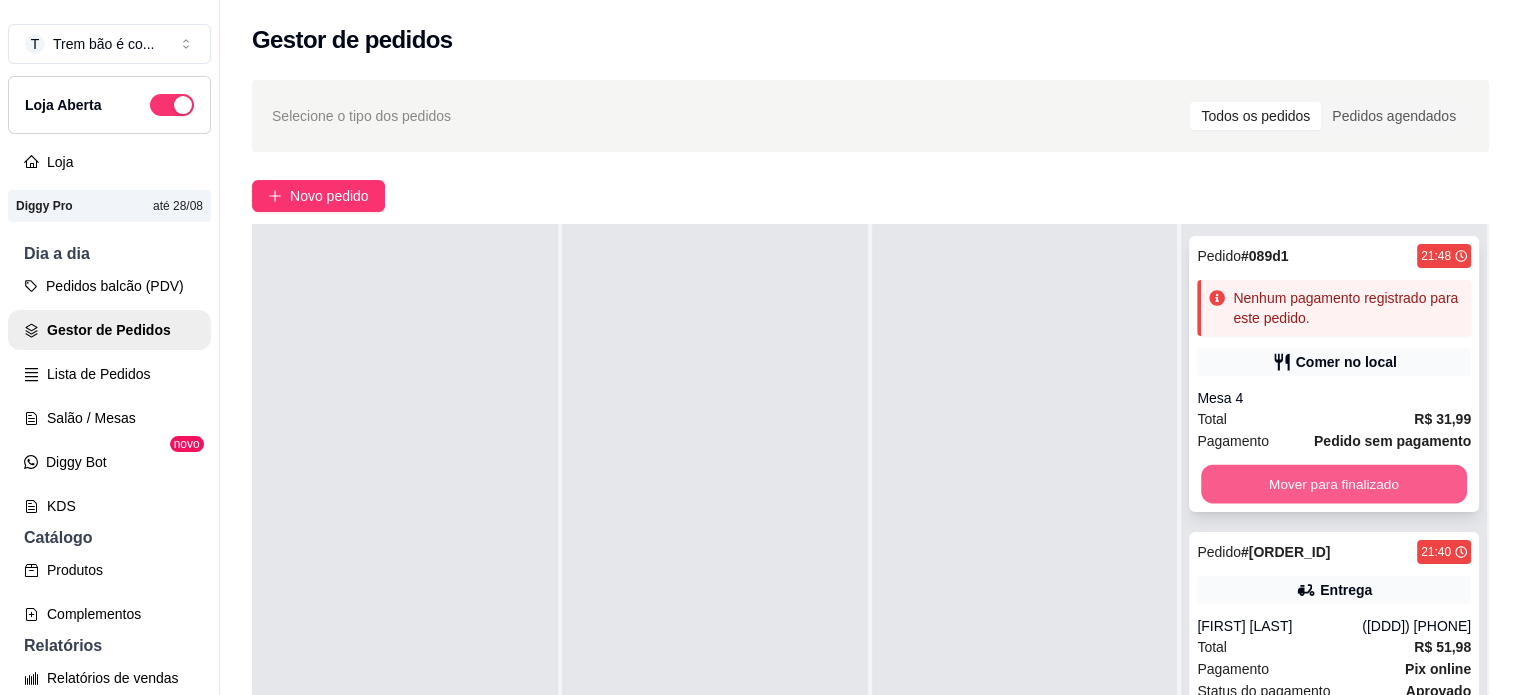 click on "Mover para finalizado" at bounding box center (1334, 484) 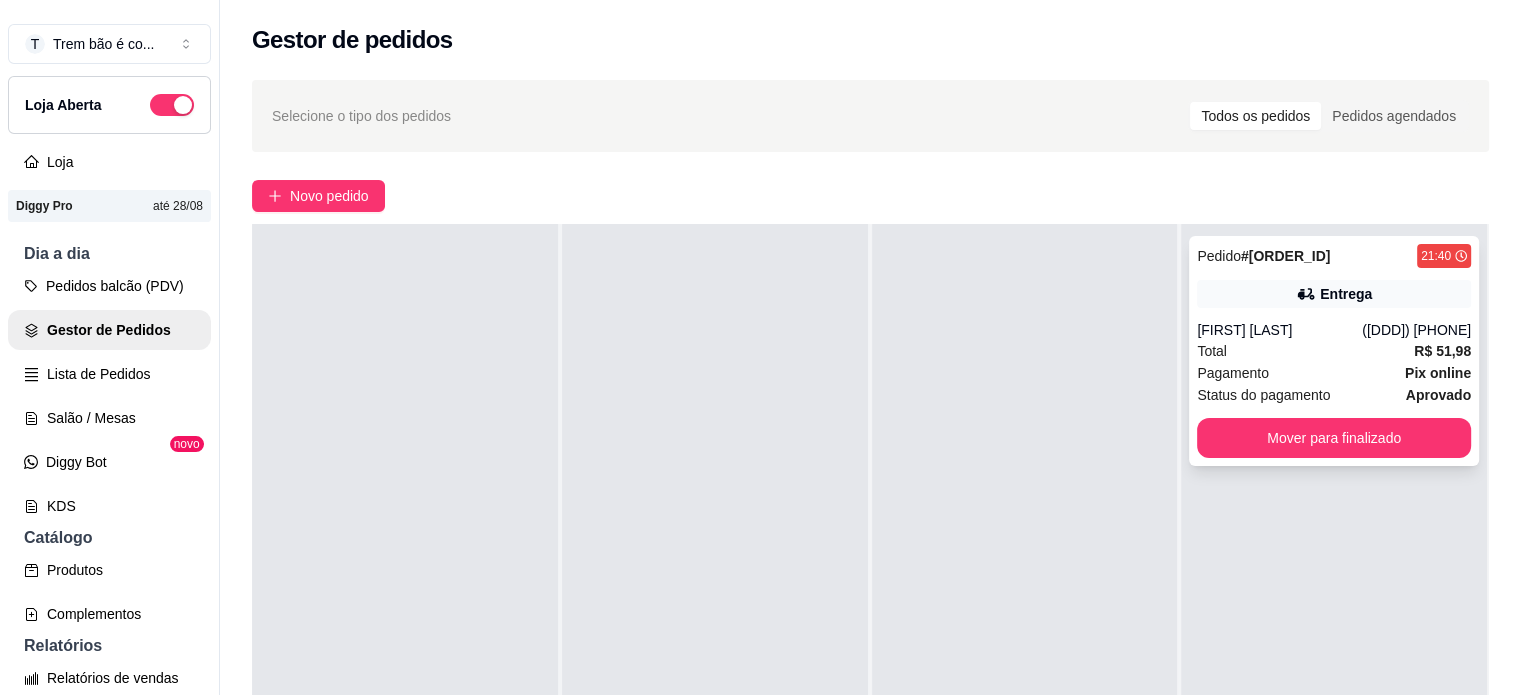 click on "Mover para finalizado" at bounding box center (1334, 438) 